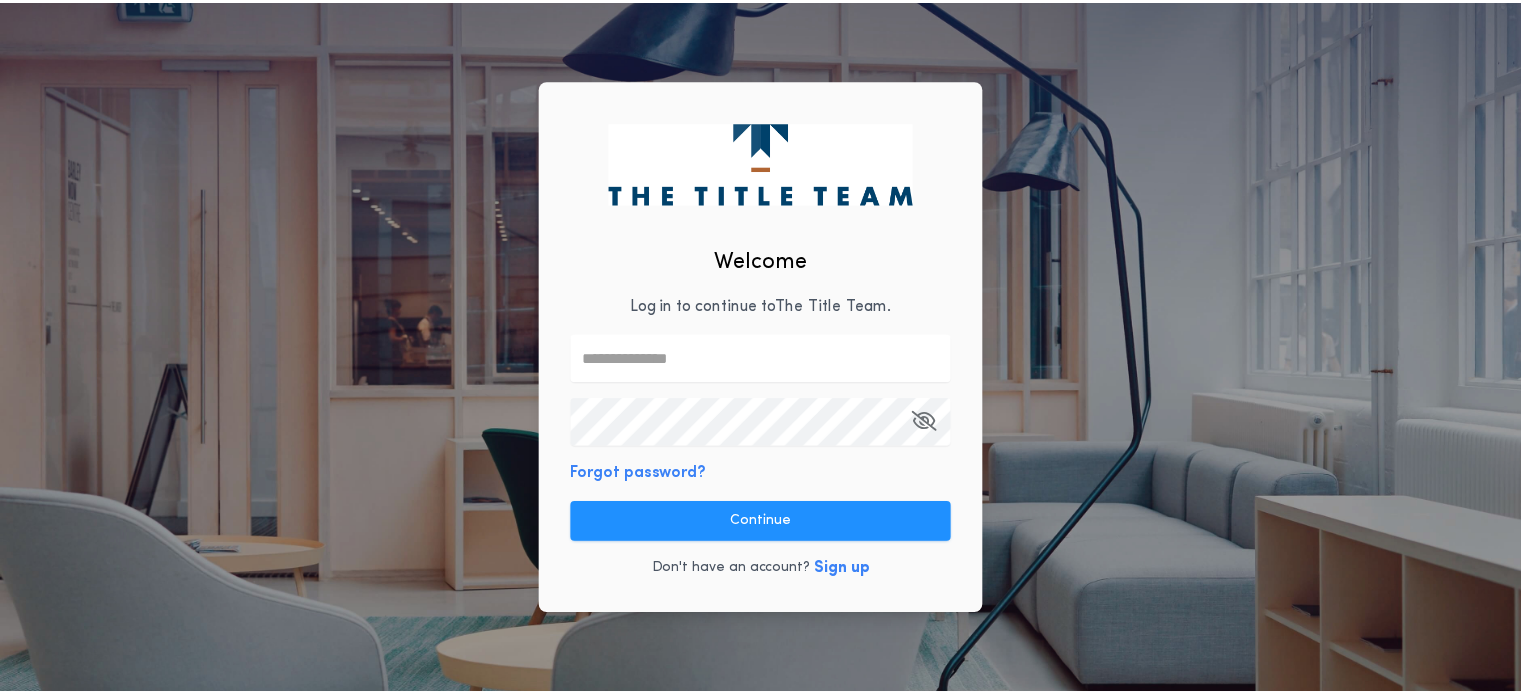 scroll, scrollTop: 0, scrollLeft: 0, axis: both 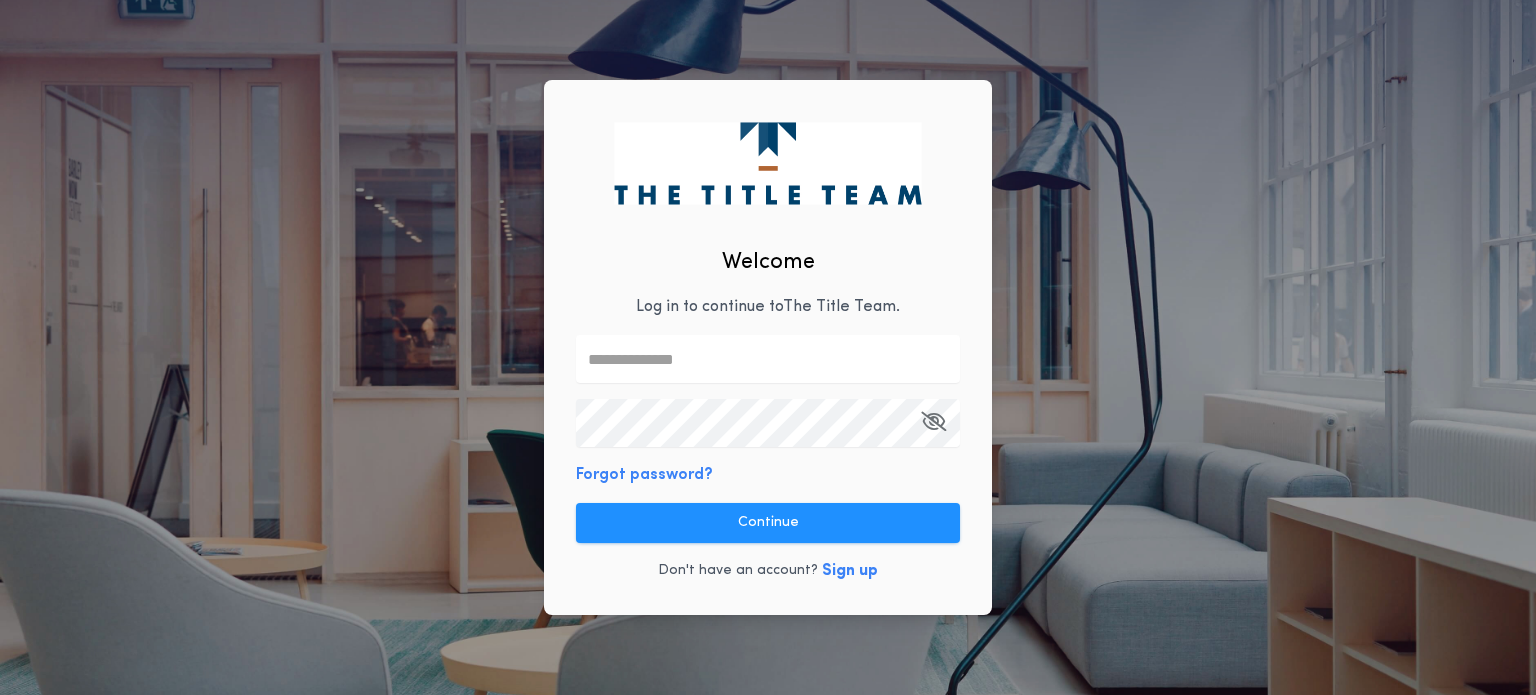click at bounding box center (768, 359) 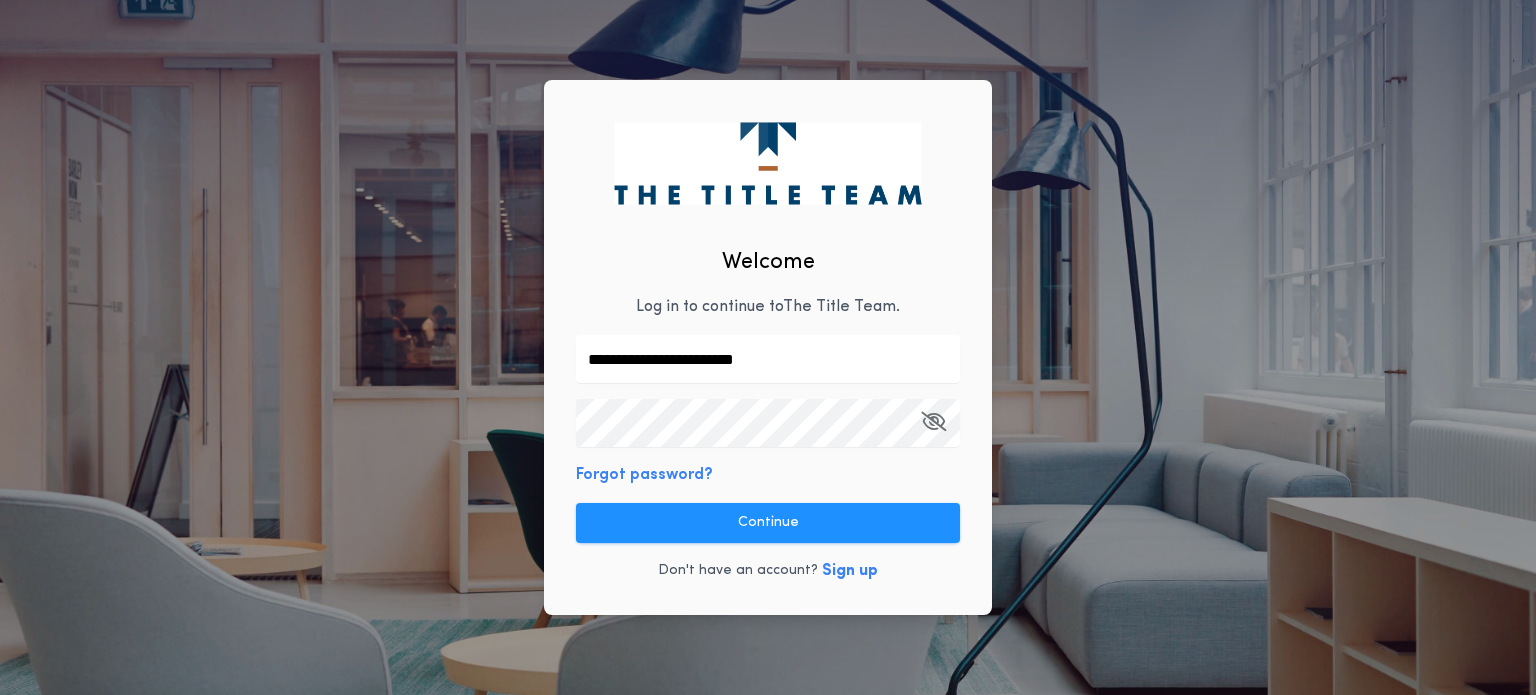 type on "**********" 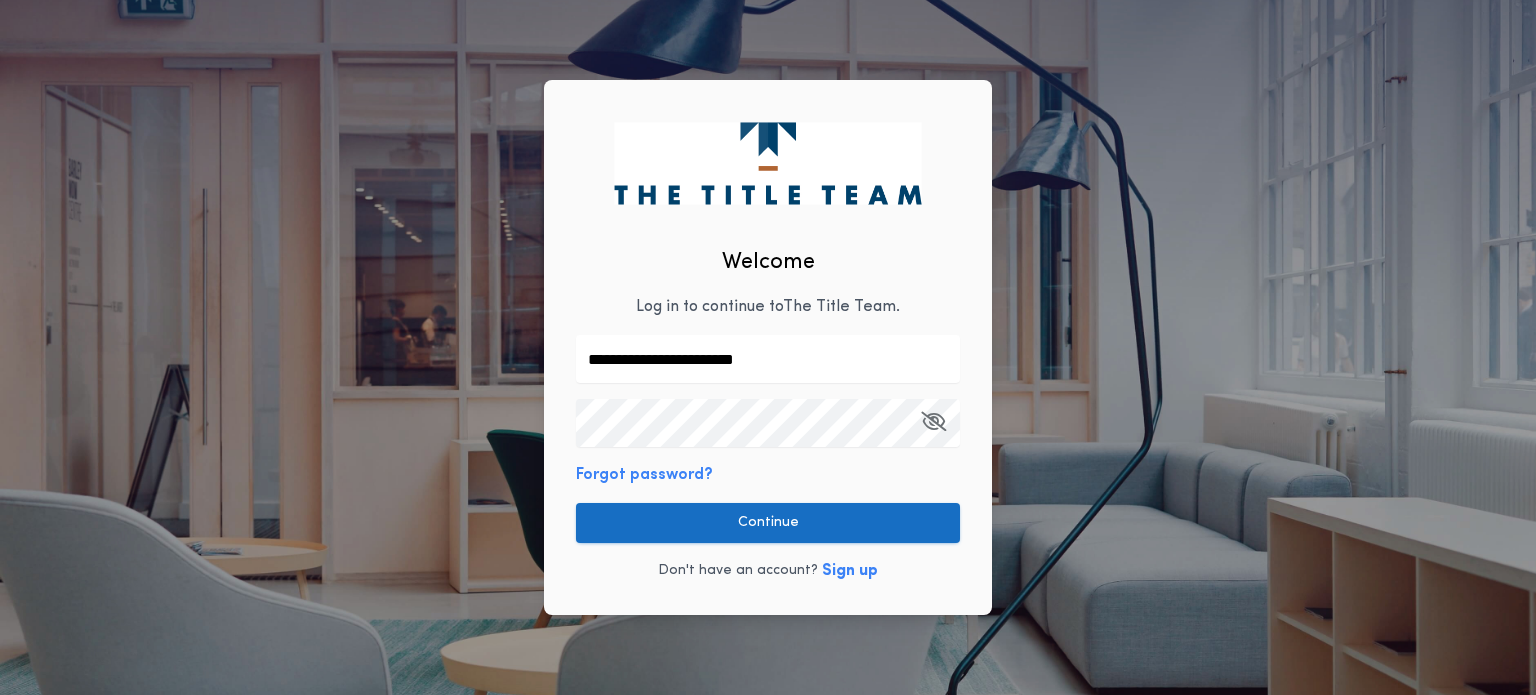 click on "Continue" at bounding box center [768, 523] 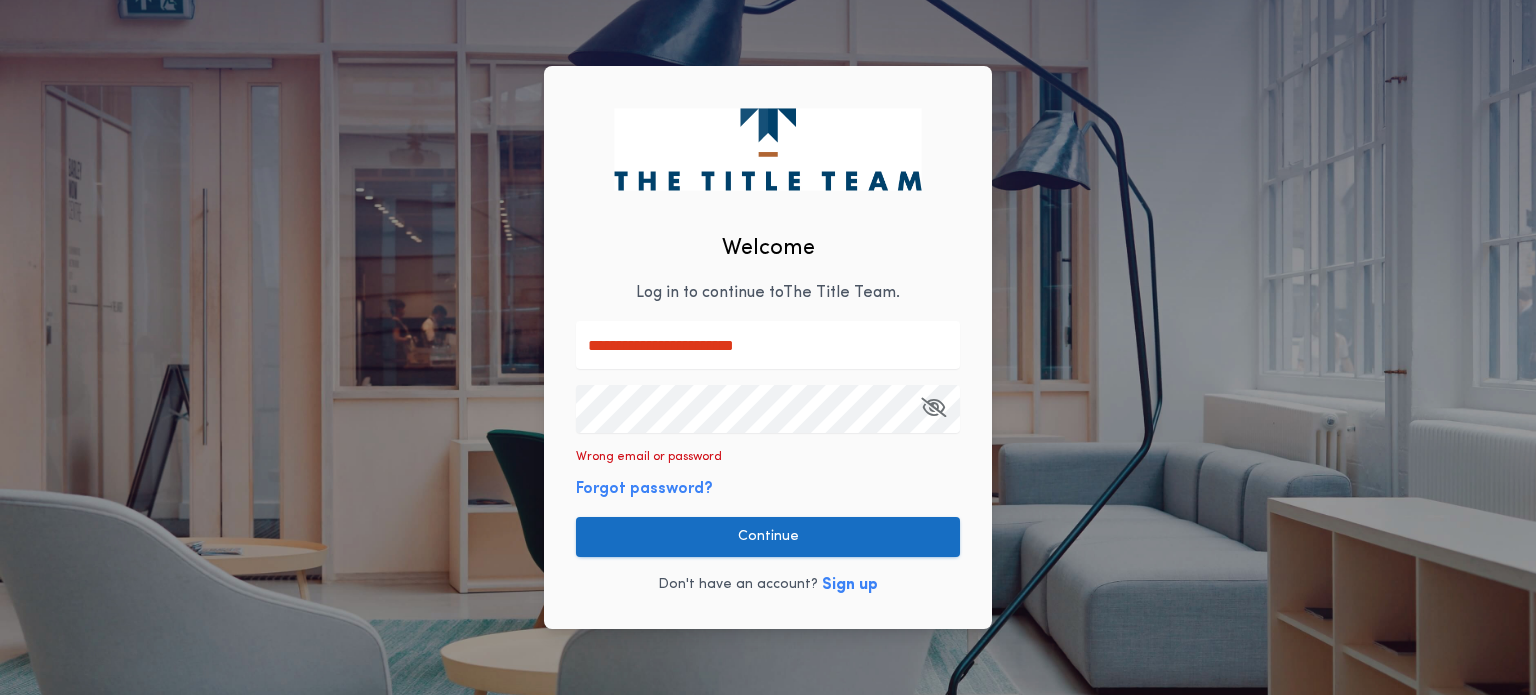 click on "Continue" at bounding box center [768, 537] 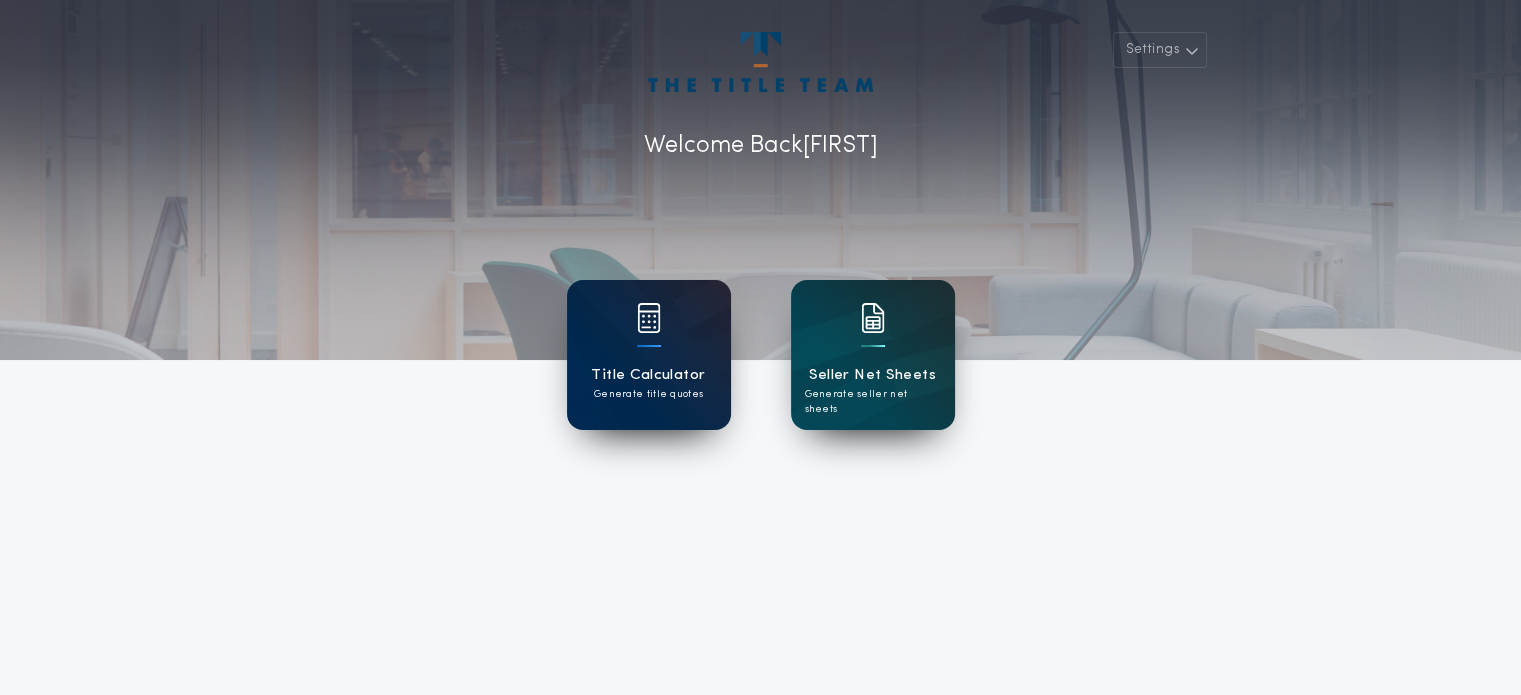 click on "Title Calculator" at bounding box center [648, 375] 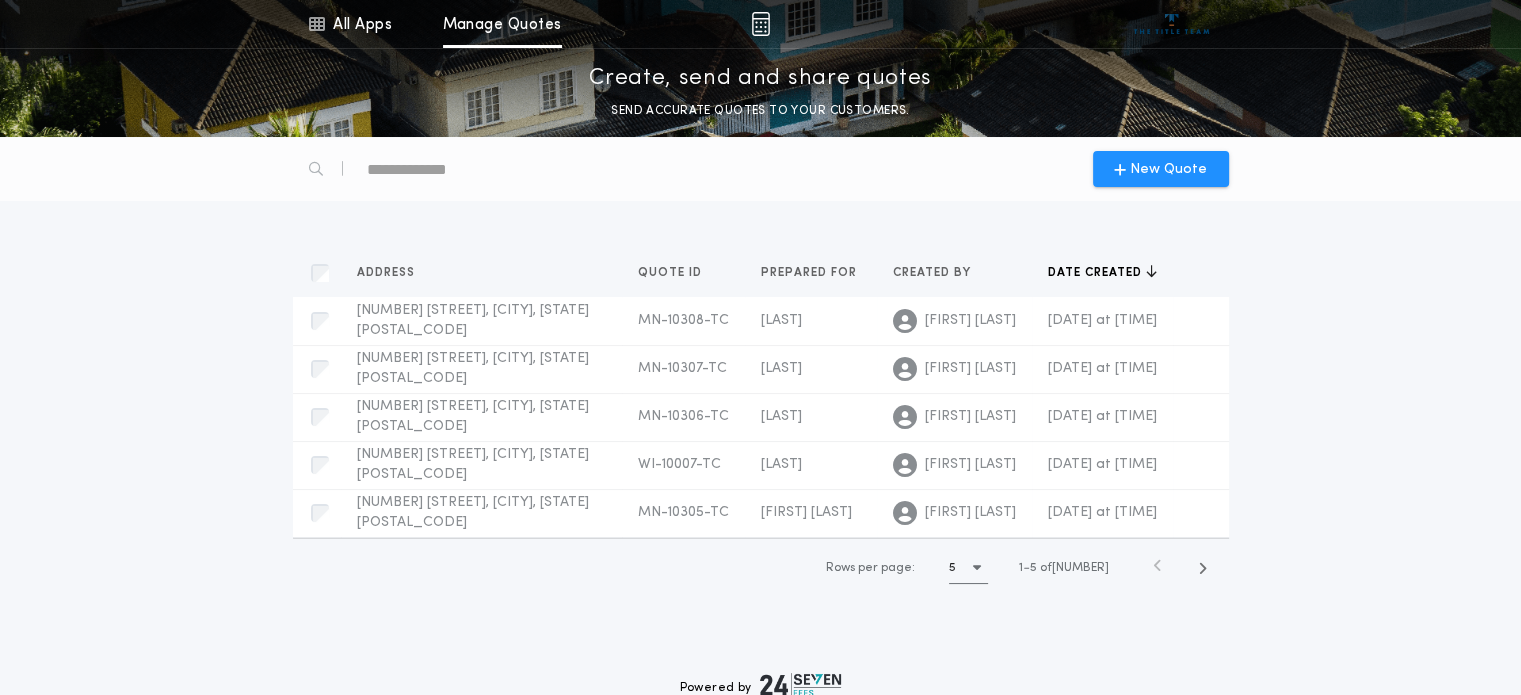 click on "New Quote" at bounding box center (761, 169) 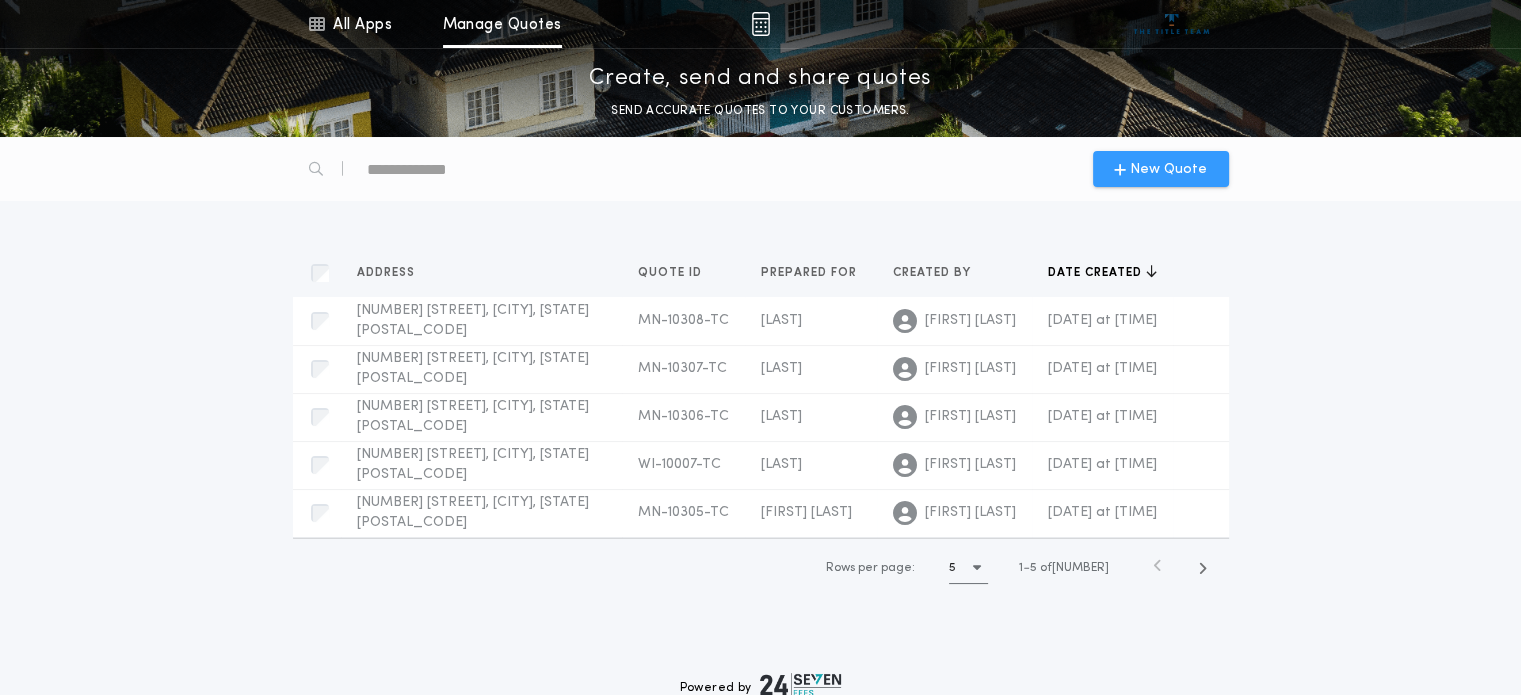 click on "New Quote" at bounding box center (1168, 169) 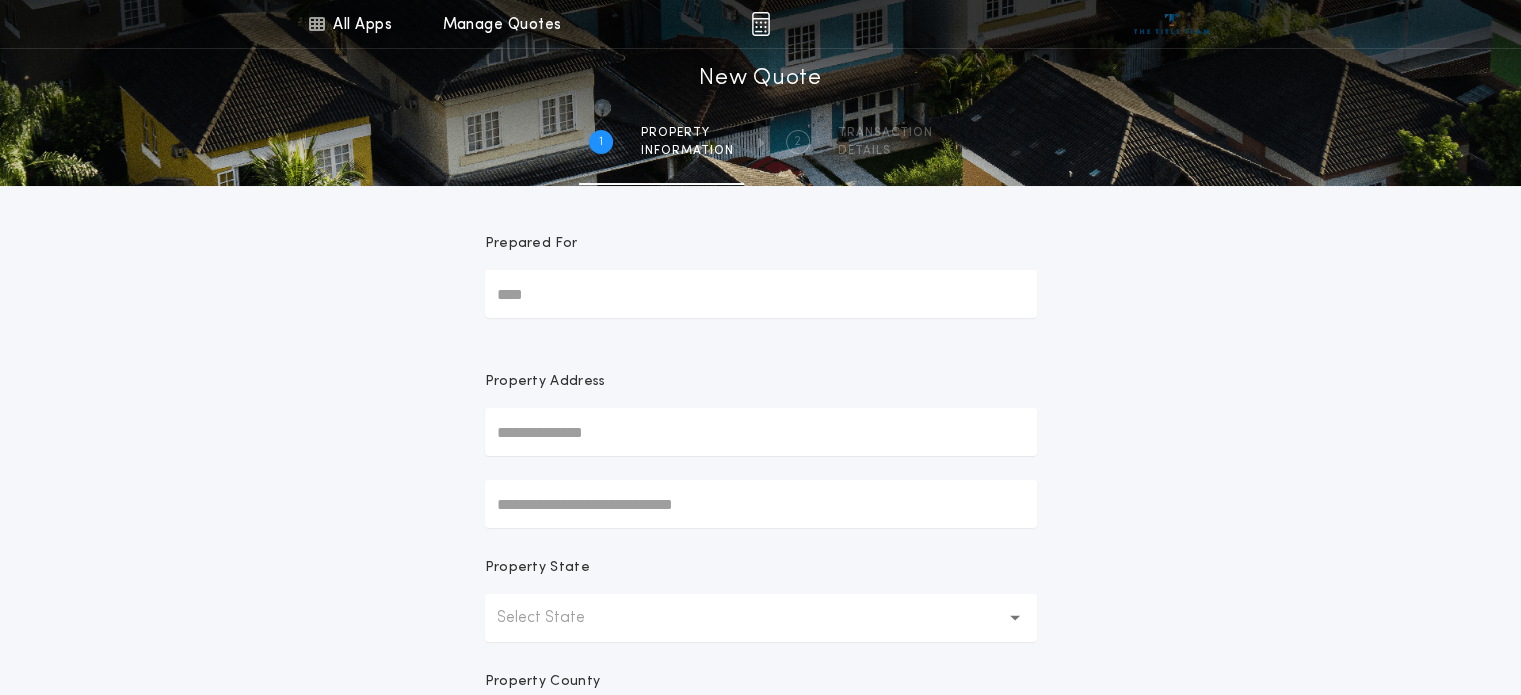 click on "Prepared For" at bounding box center [761, 294] 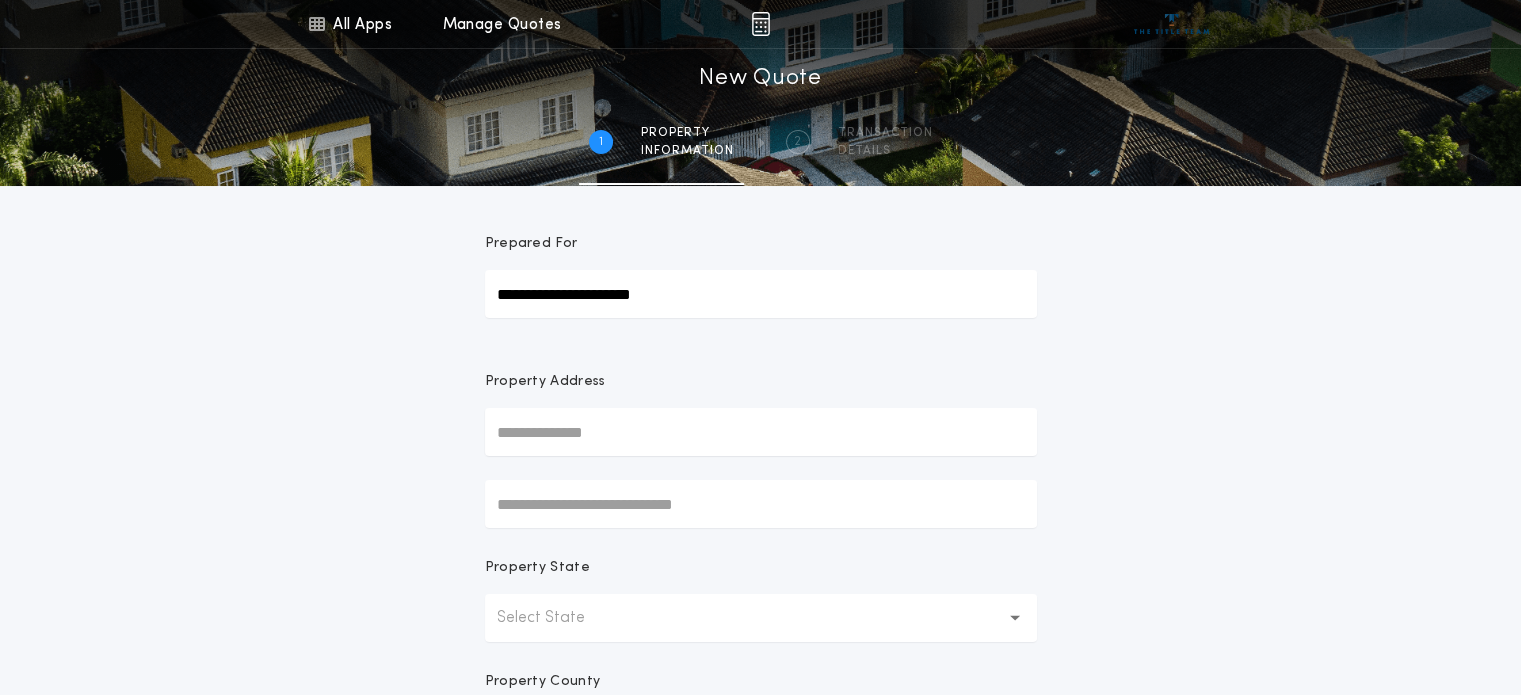 type on "**********" 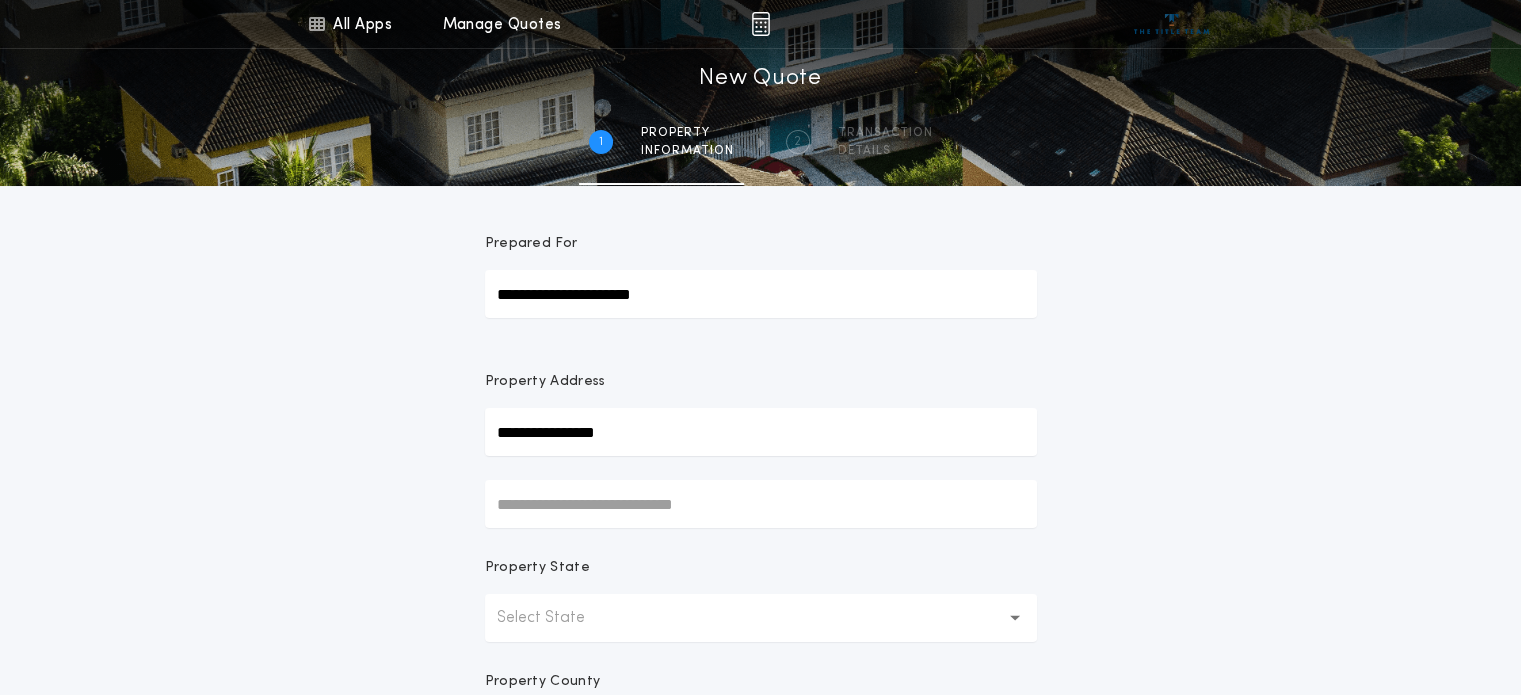 type on "**********" 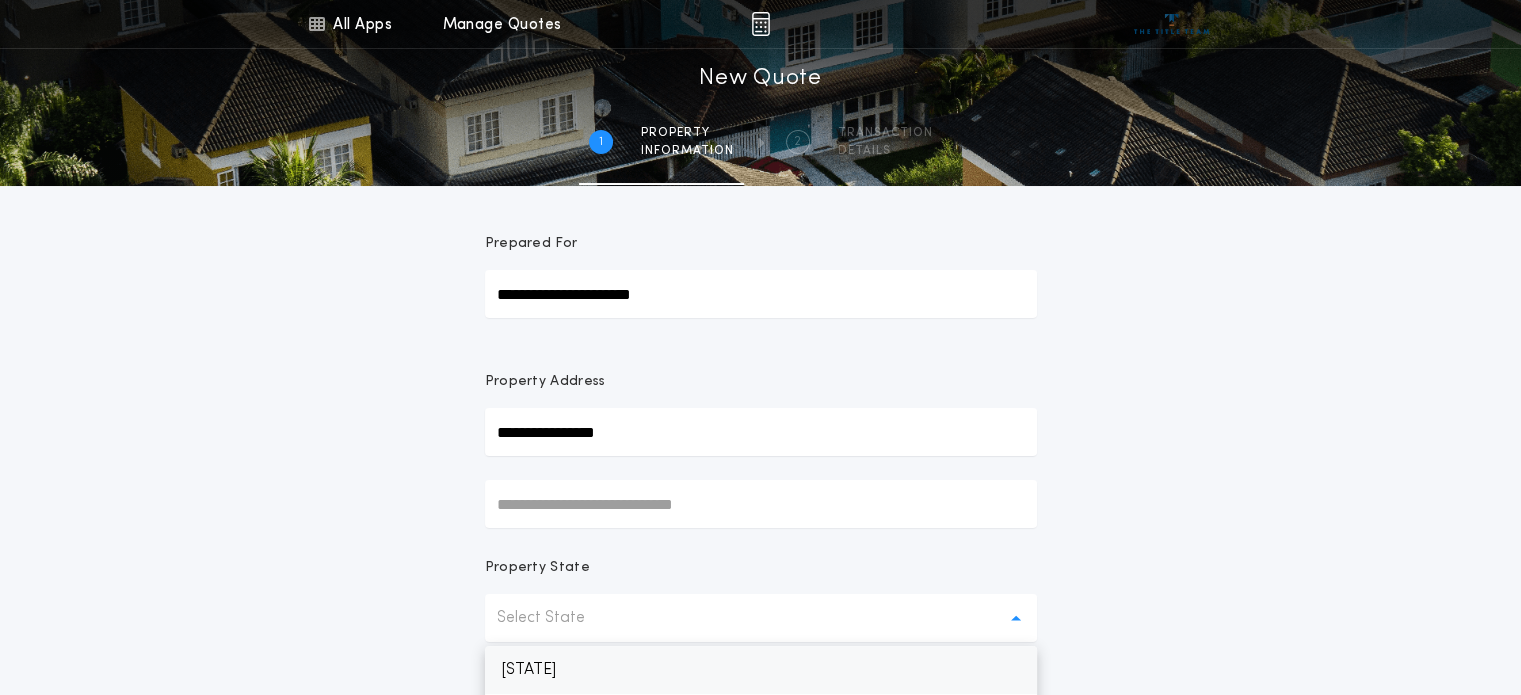 click on "[STATE]" at bounding box center (761, 670) 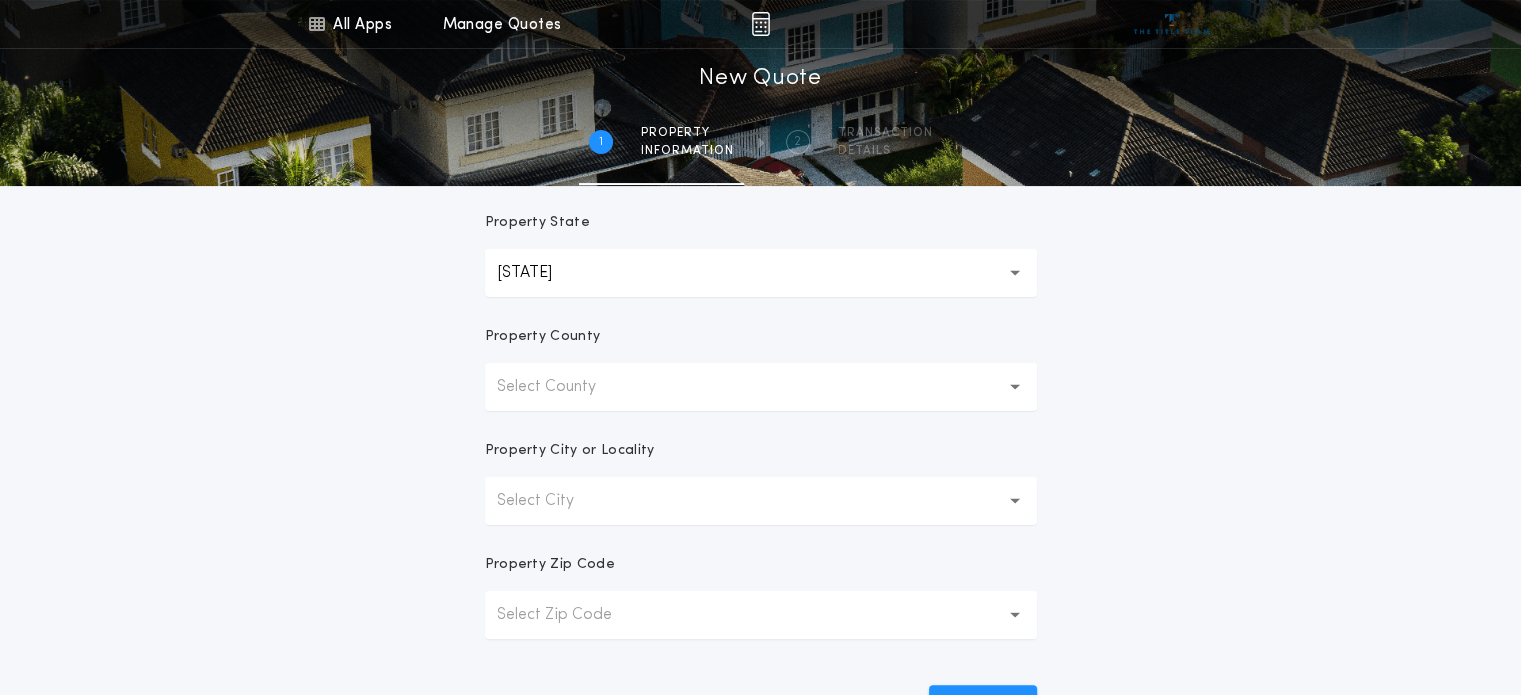 scroll, scrollTop: 348, scrollLeft: 0, axis: vertical 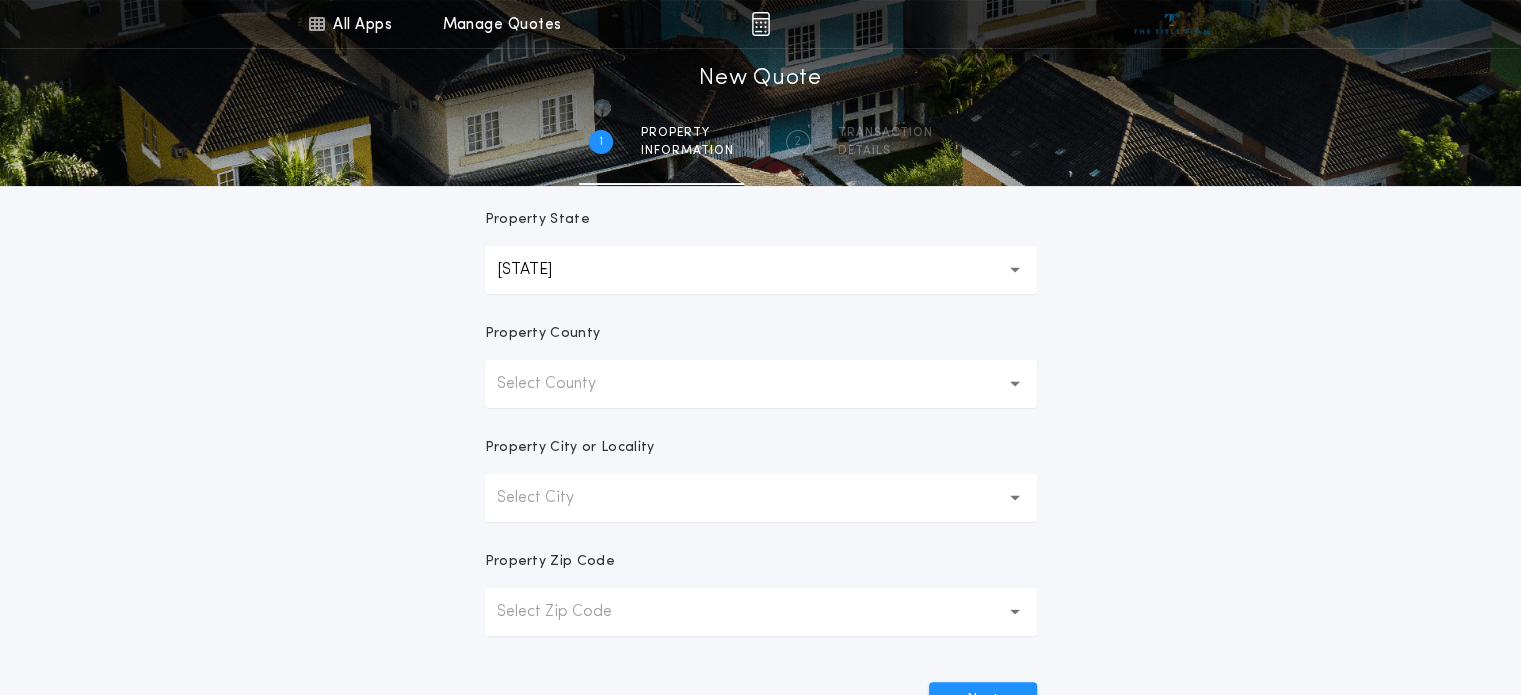 click on "Select County" at bounding box center [761, 384] 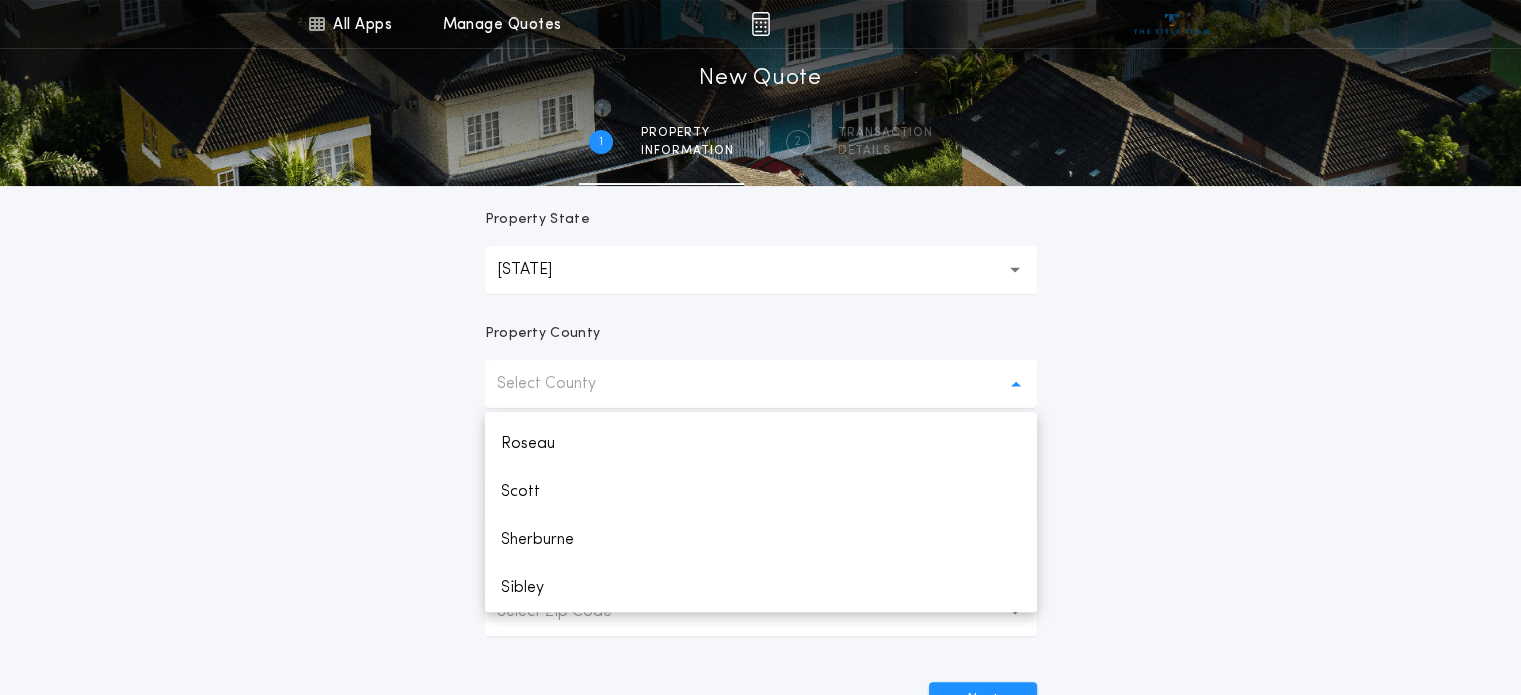scroll, scrollTop: 3256, scrollLeft: 0, axis: vertical 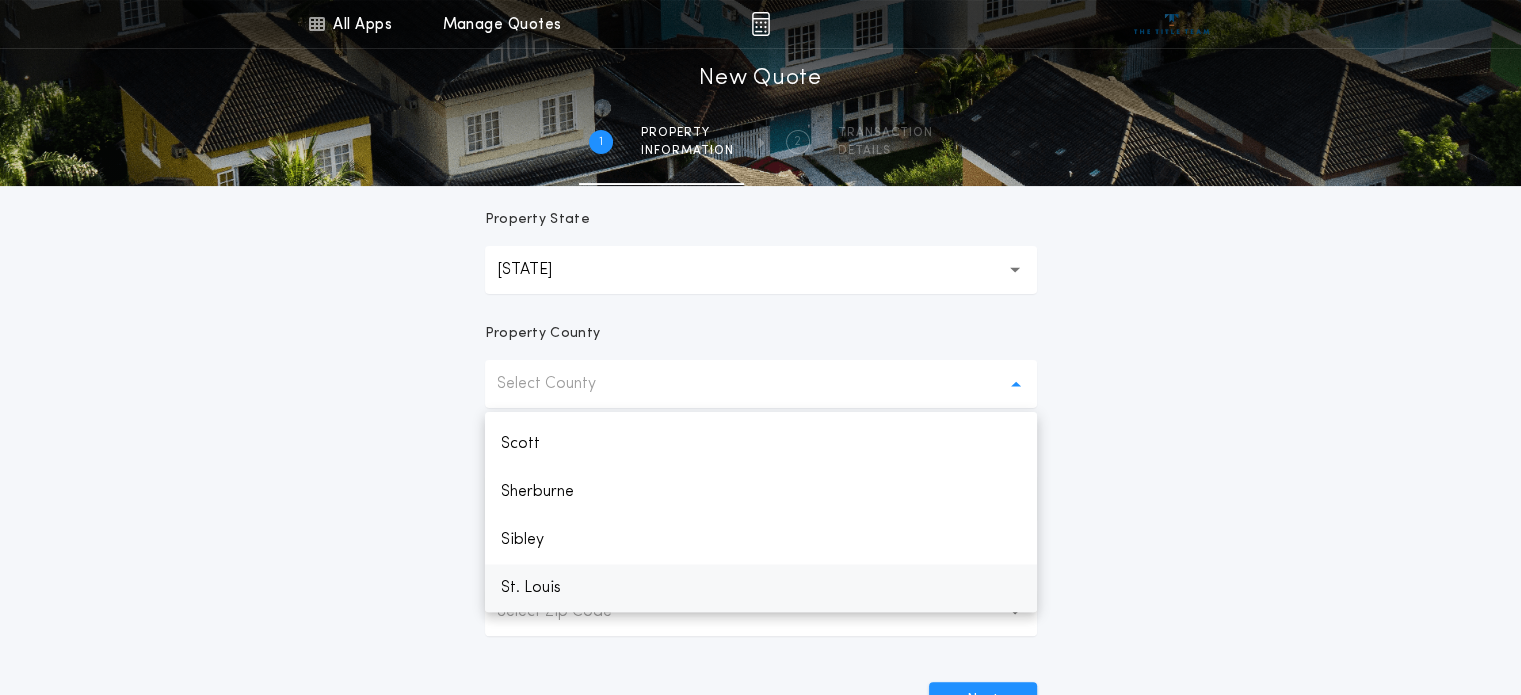 click on "St. Louis" at bounding box center [761, 588] 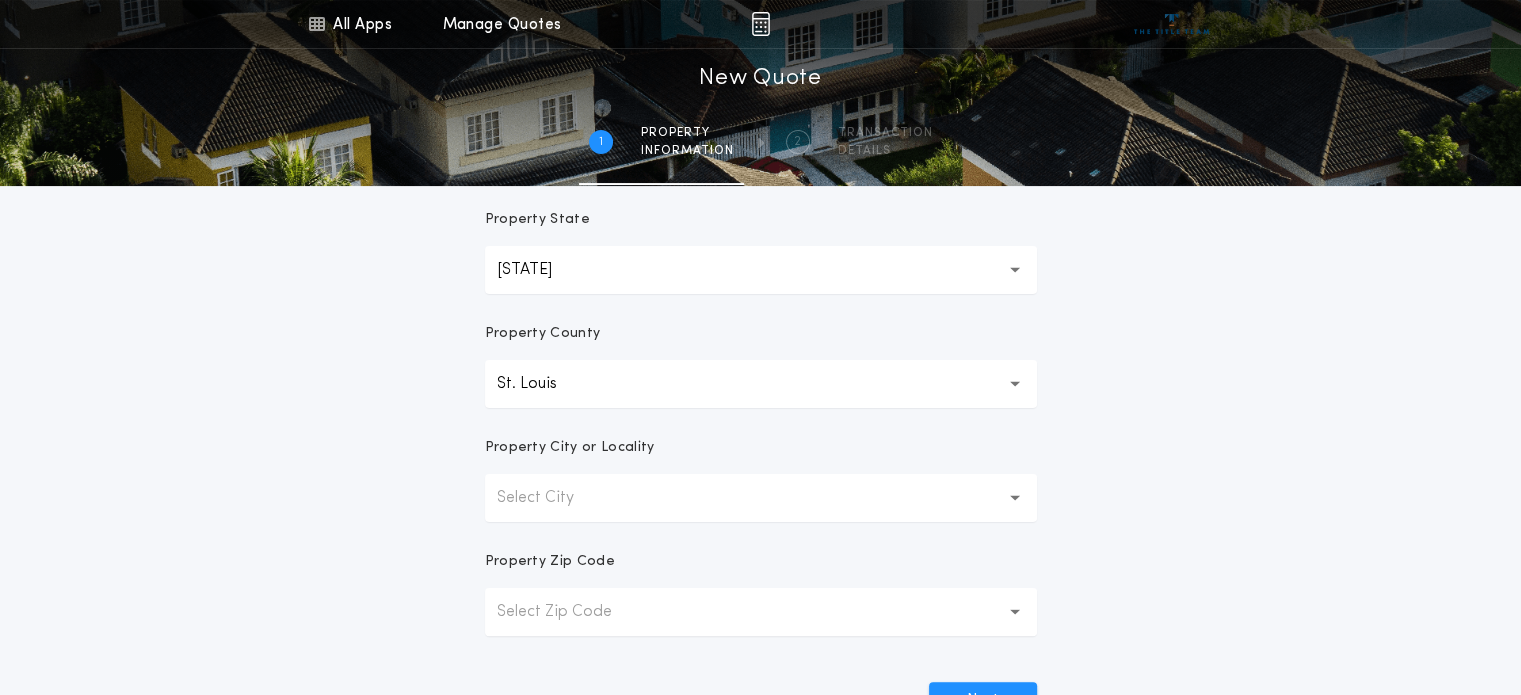 click on "Select City" at bounding box center (761, 498) 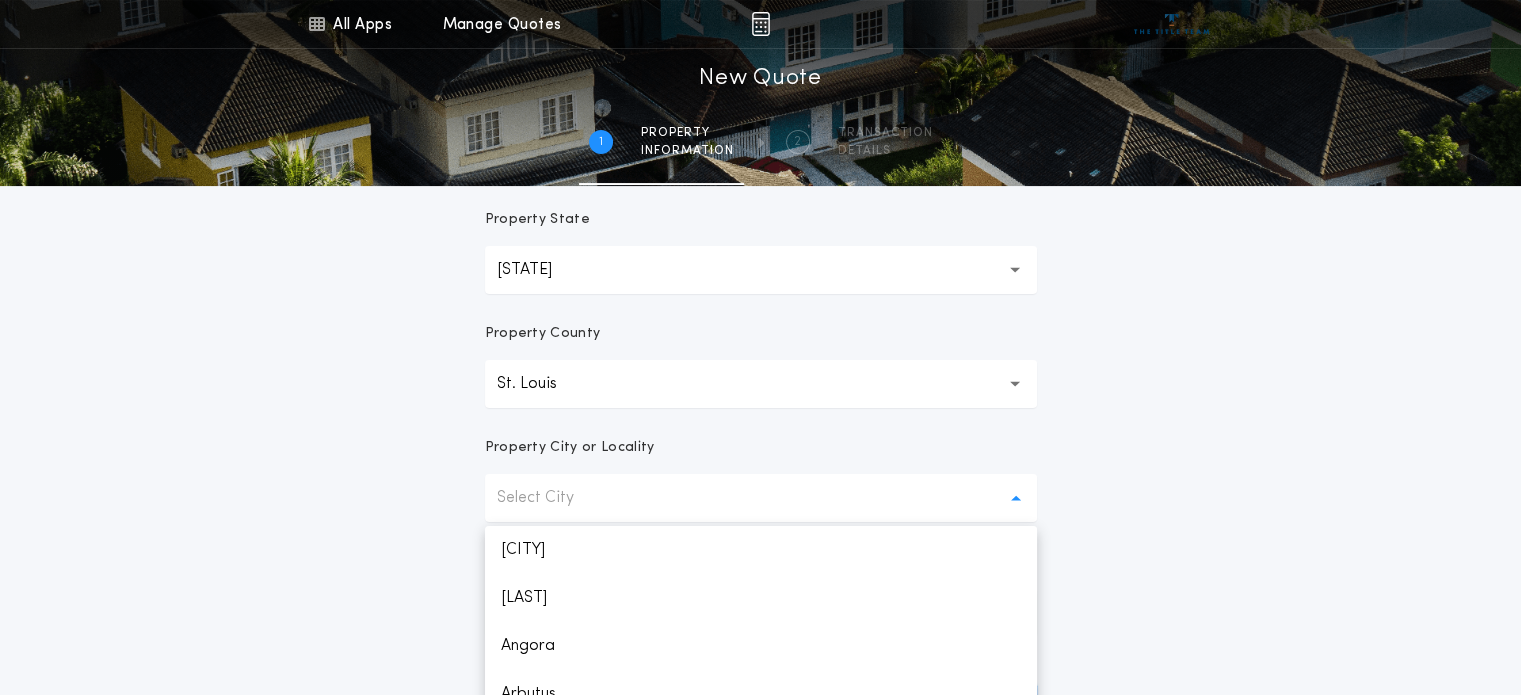 scroll, scrollTop: 1480, scrollLeft: 0, axis: vertical 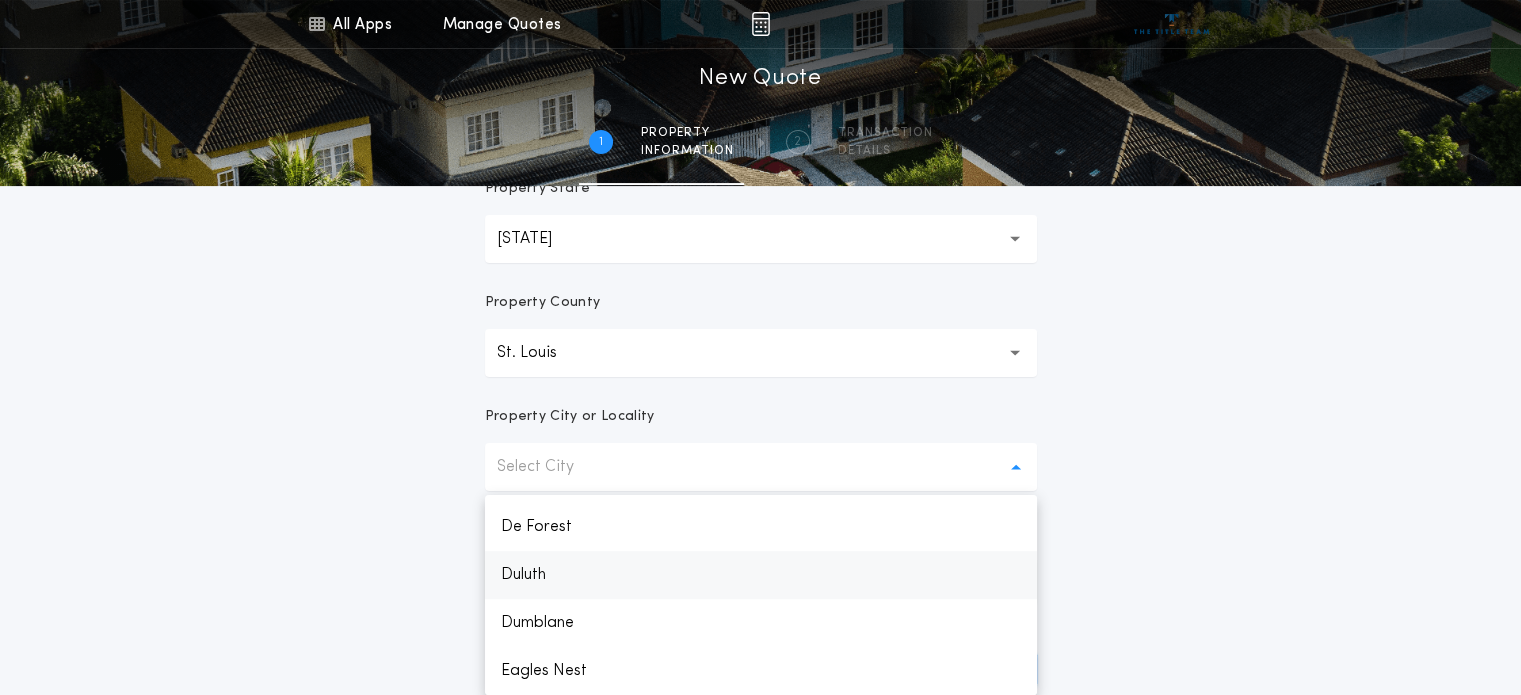 click on "Duluth" at bounding box center [761, 575] 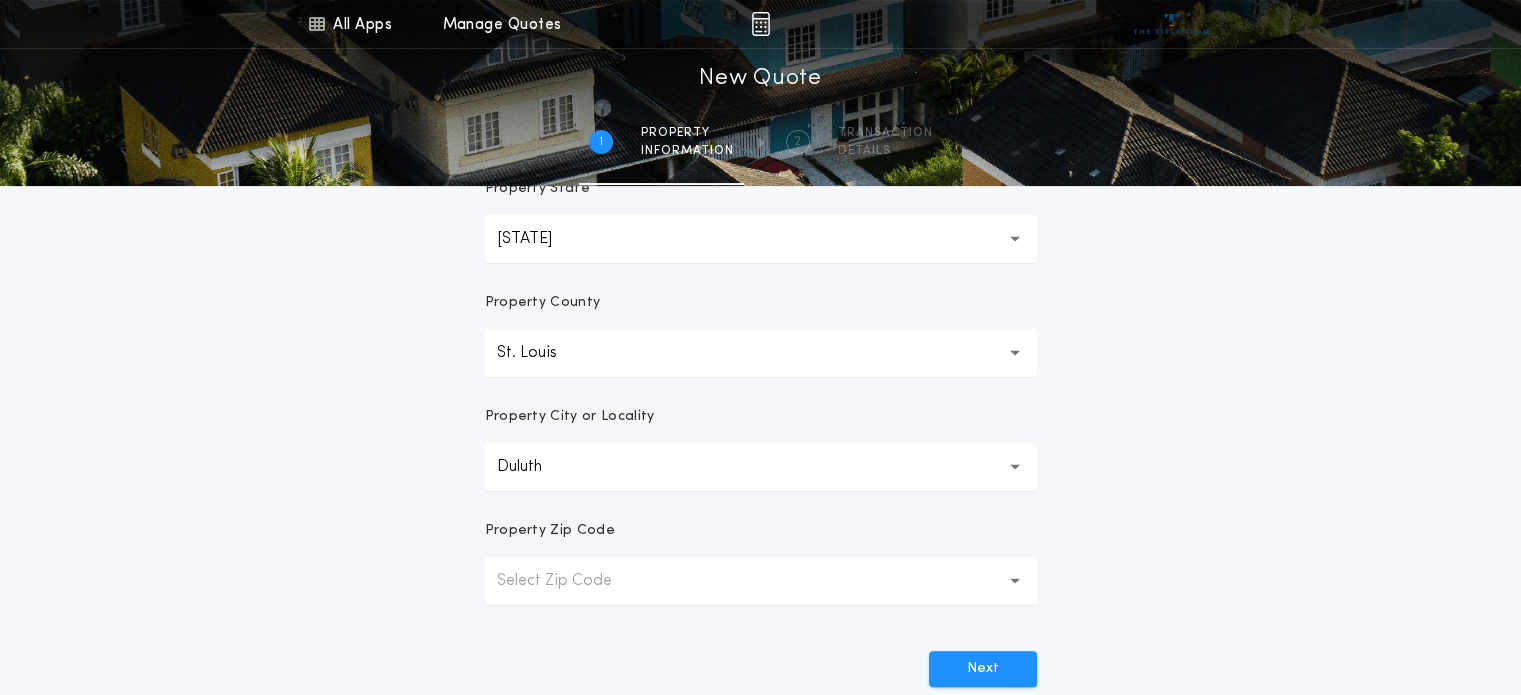 click on "Select Zip Code" at bounding box center (570, 581) 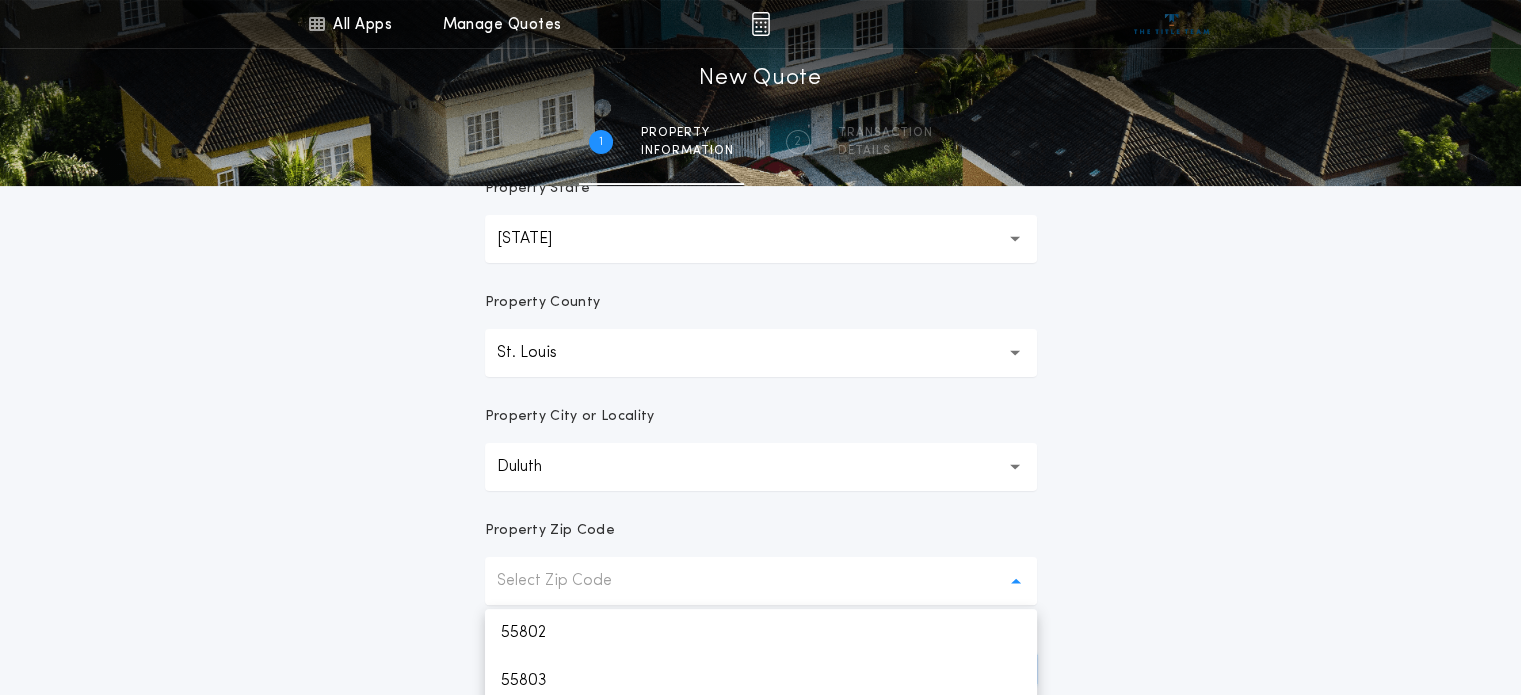 scroll, scrollTop: 492, scrollLeft: 0, axis: vertical 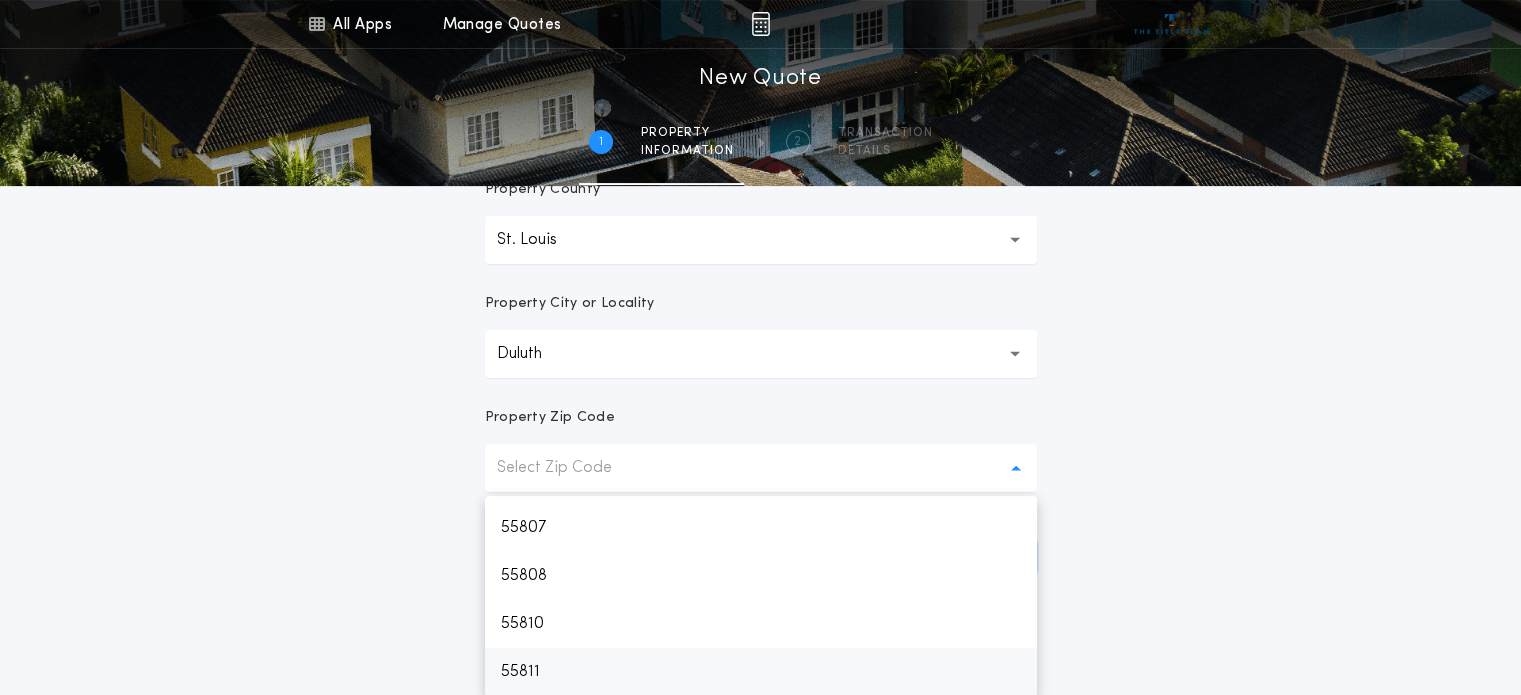 click on "55811" at bounding box center [761, 672] 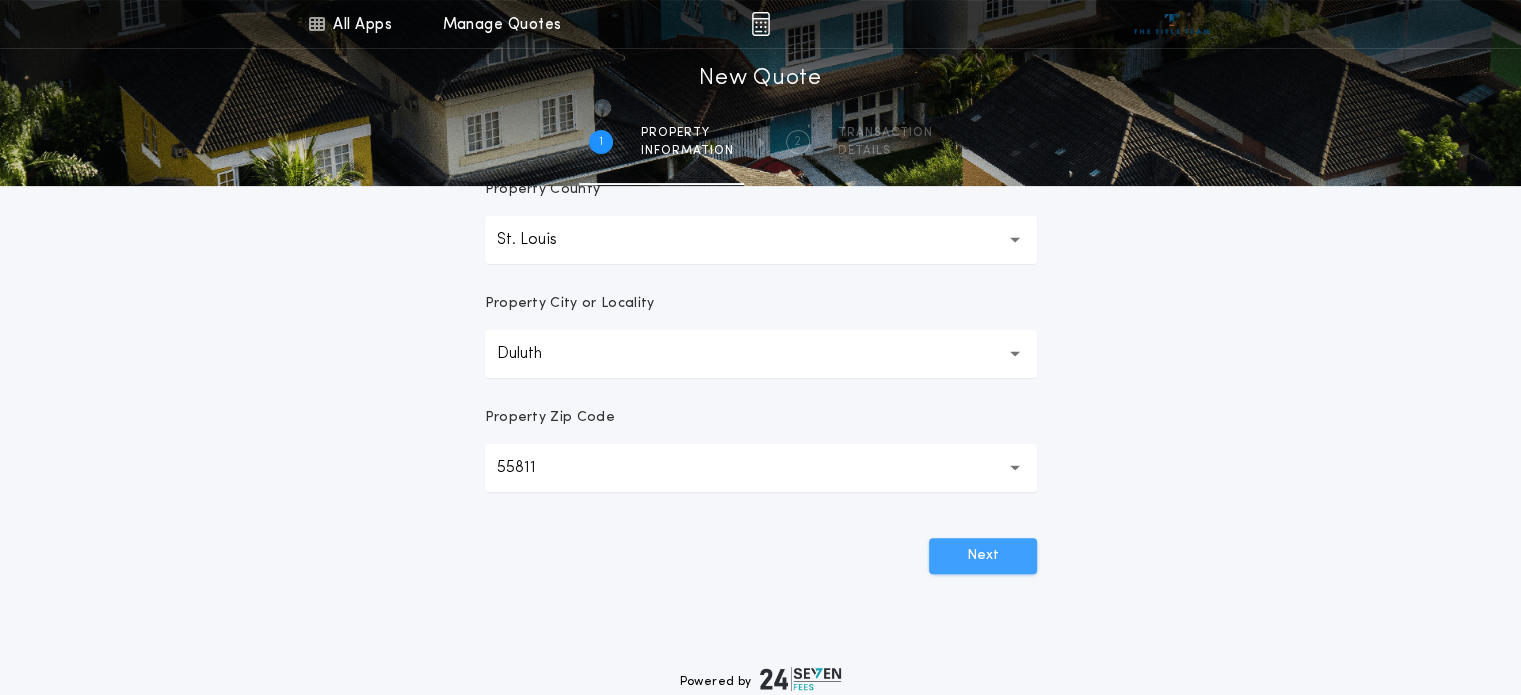 click on "Next" at bounding box center (983, 556) 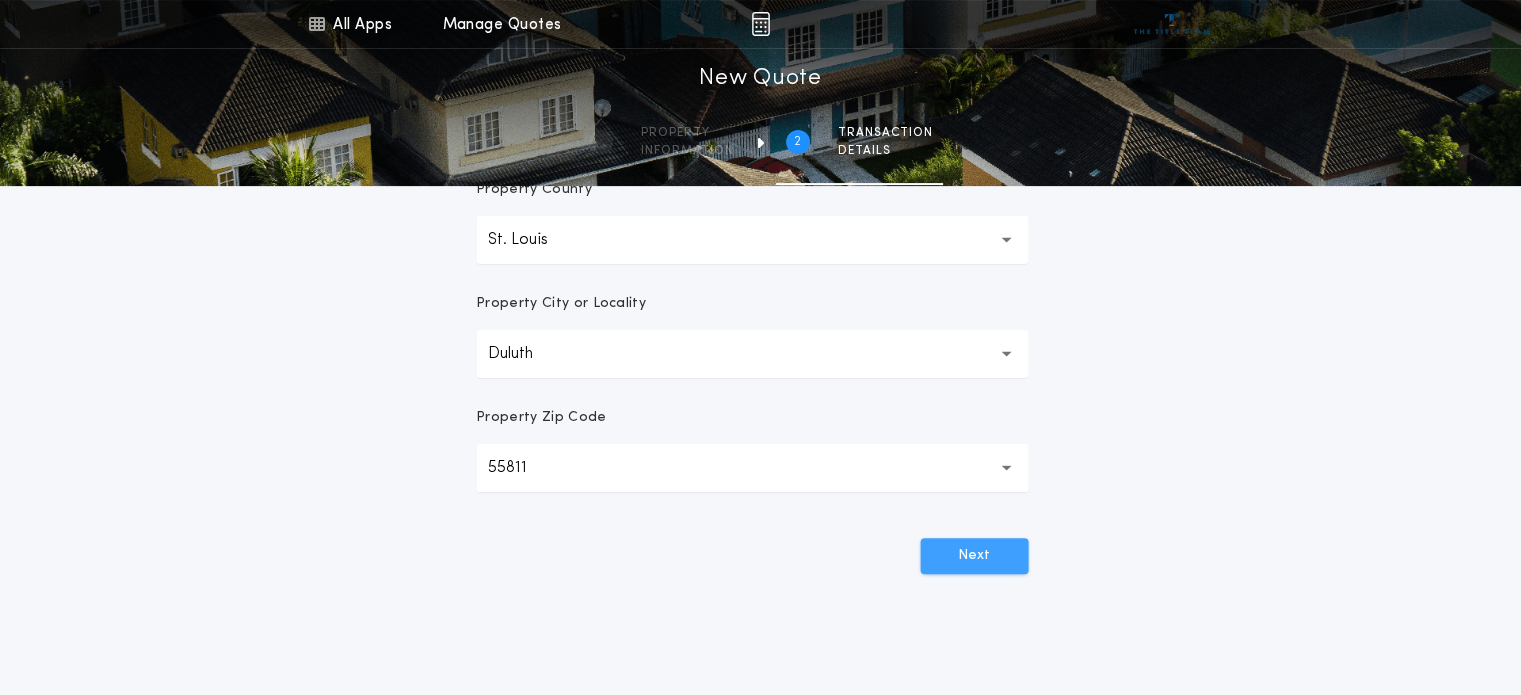 scroll, scrollTop: 0, scrollLeft: 0, axis: both 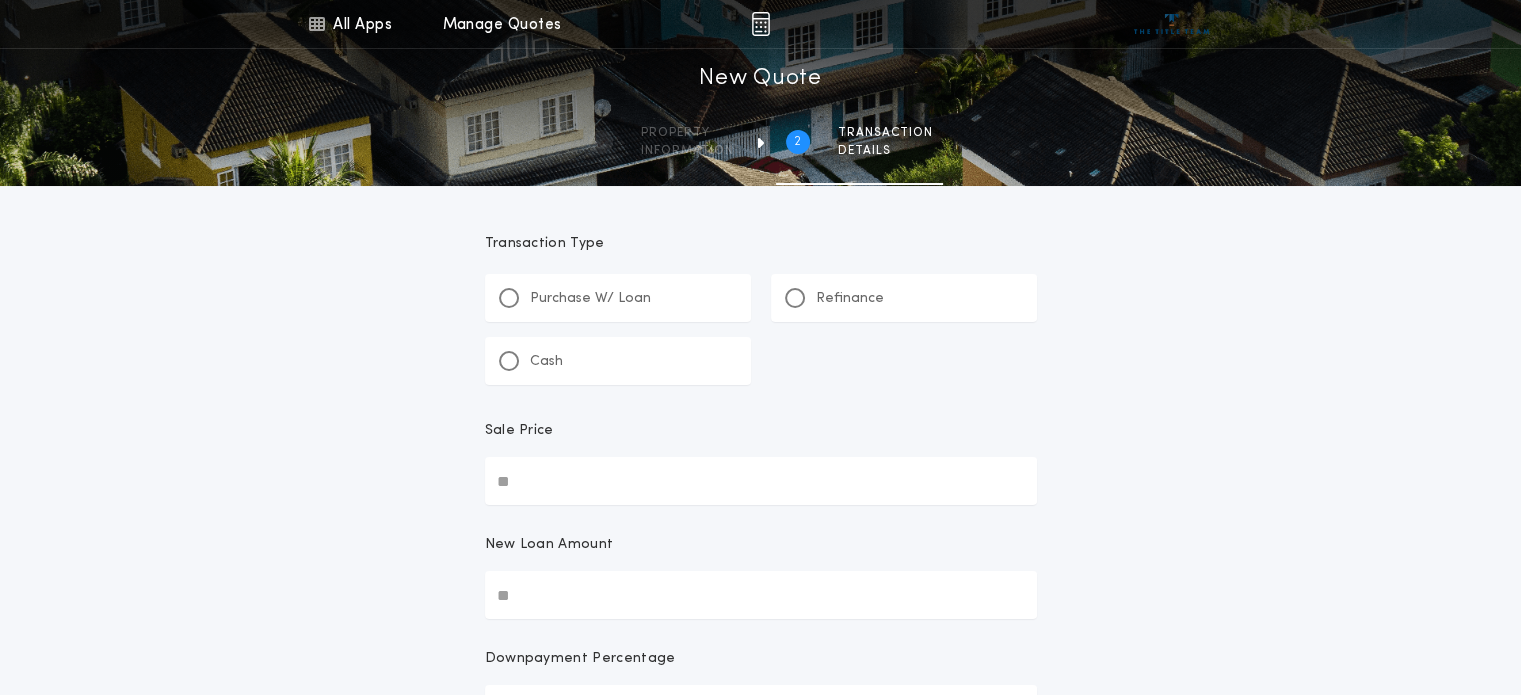 click on "Purchase W/ Loan" at bounding box center [590, 299] 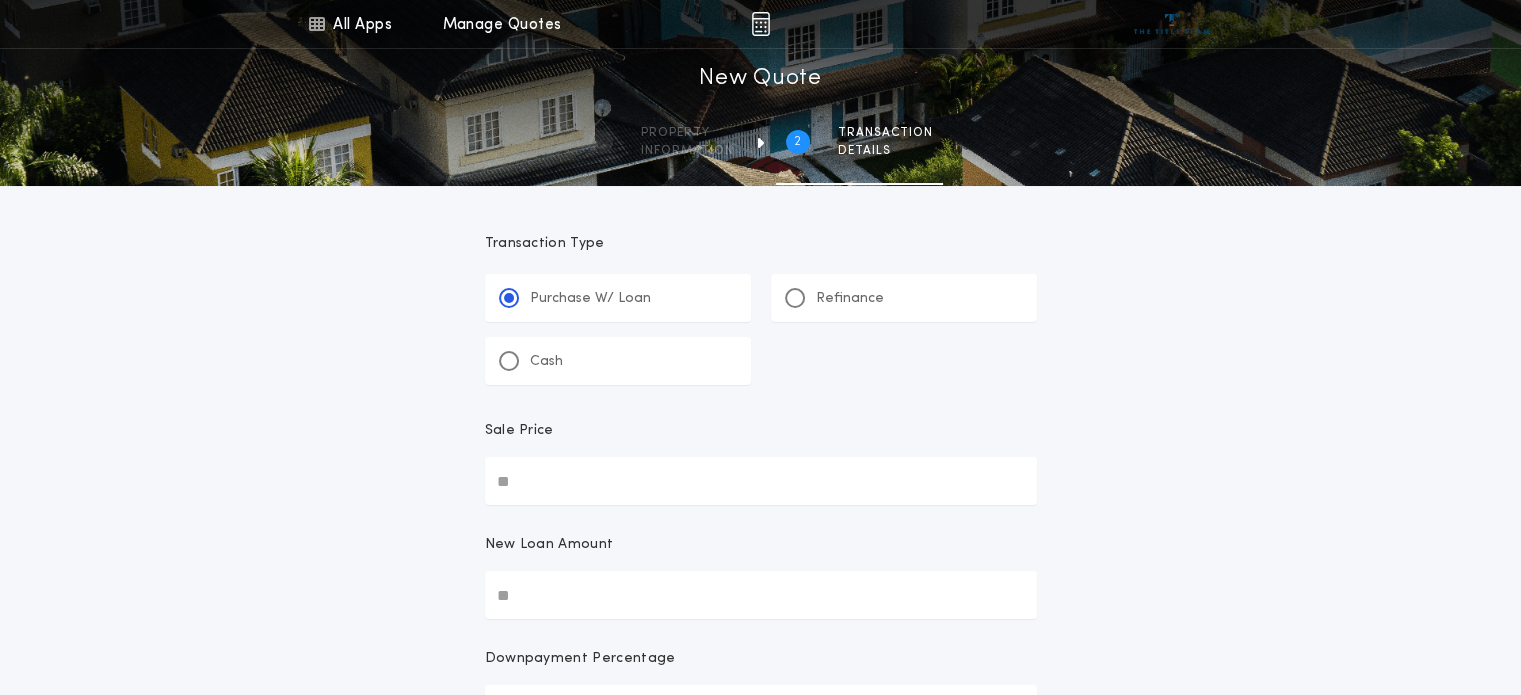 click on "Sale Price" at bounding box center [761, 481] 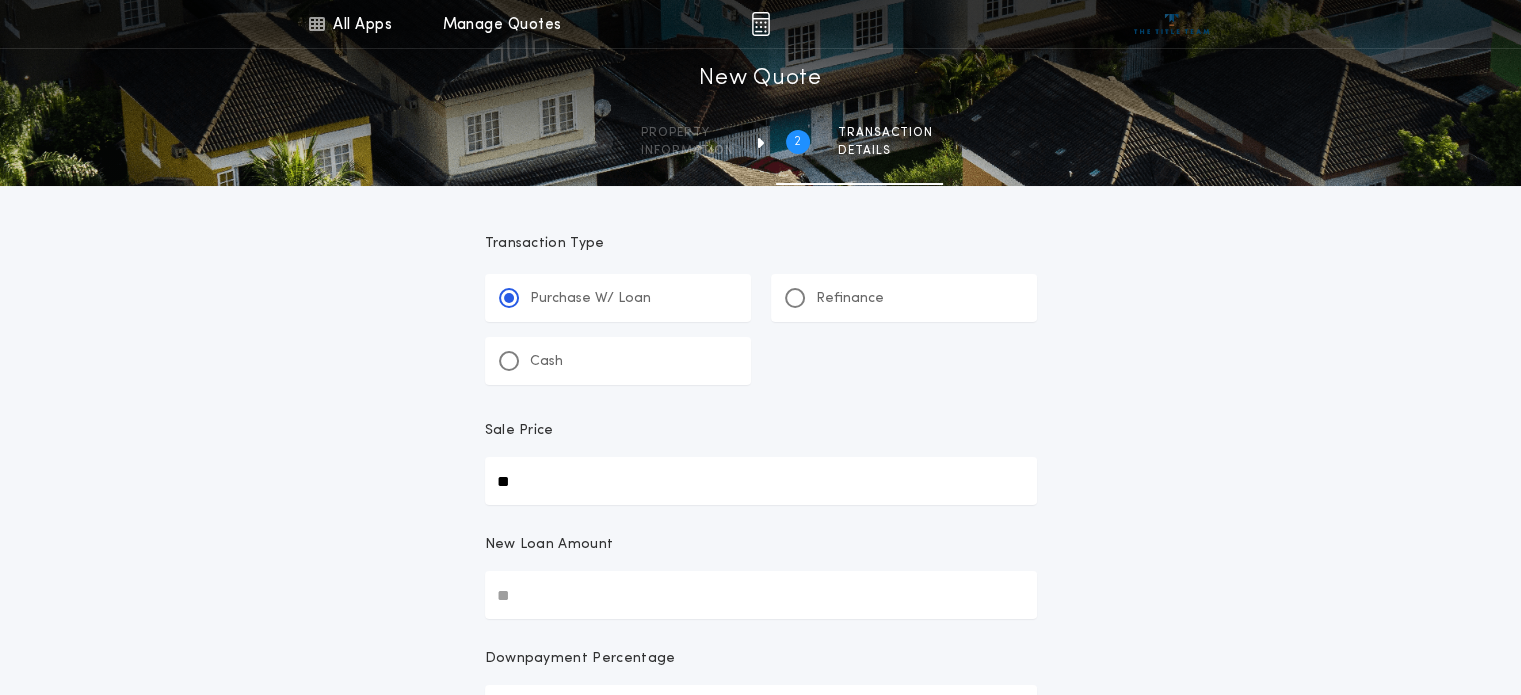 type on "**" 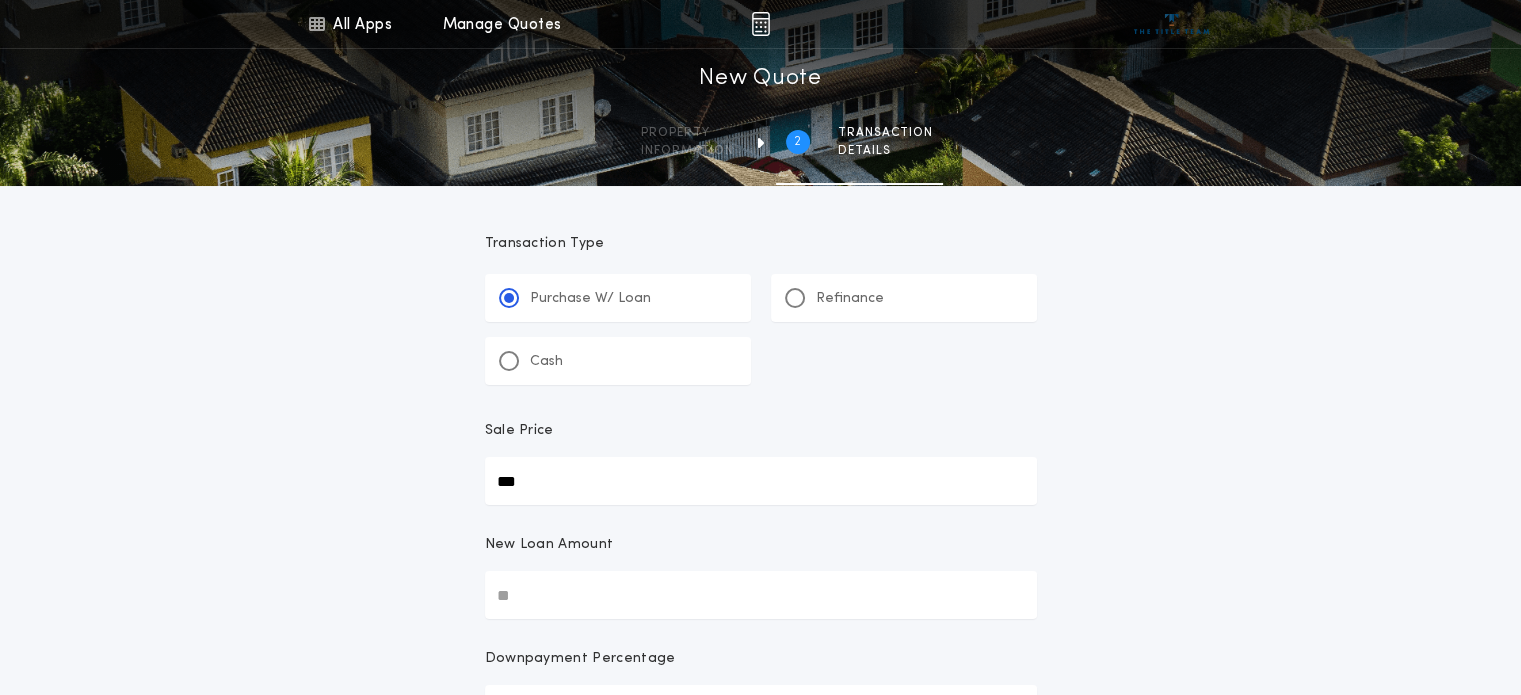 type on "***" 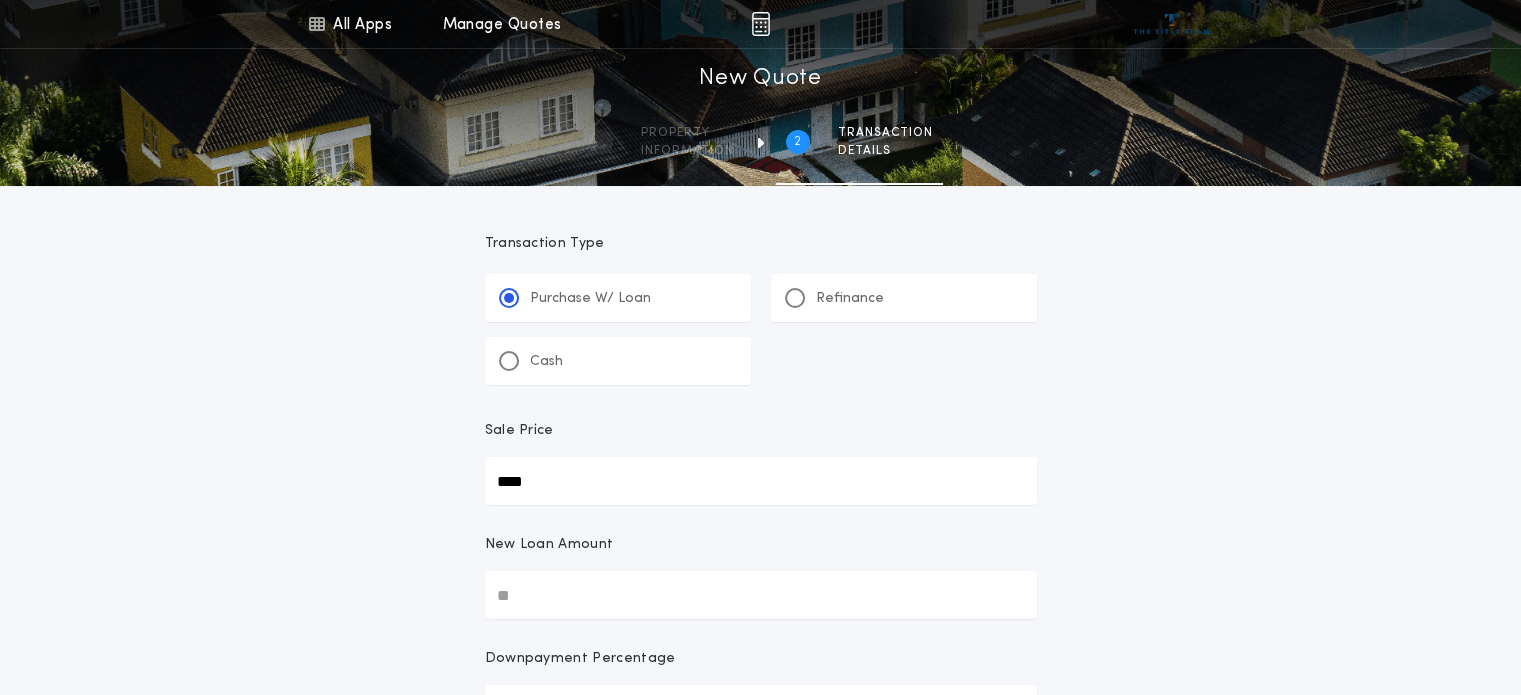 type on "****" 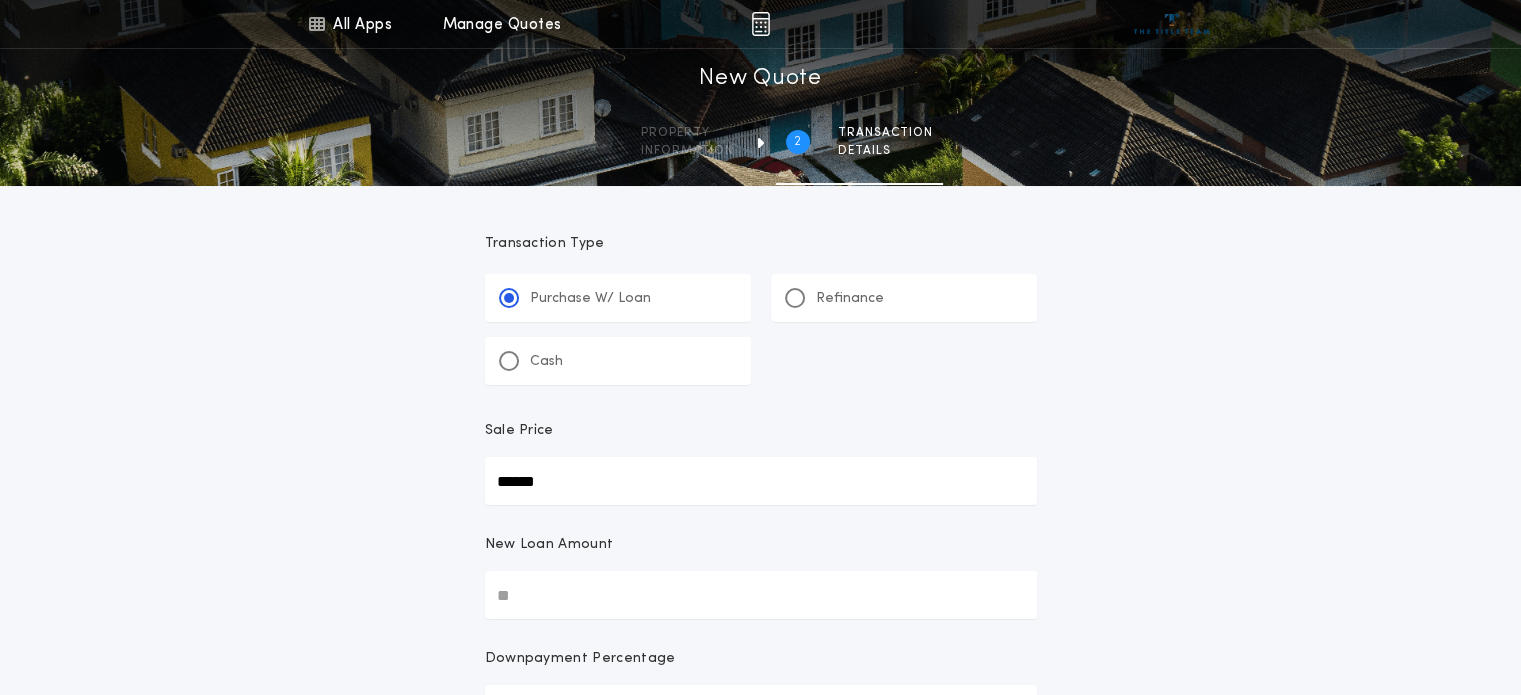 type on "******" 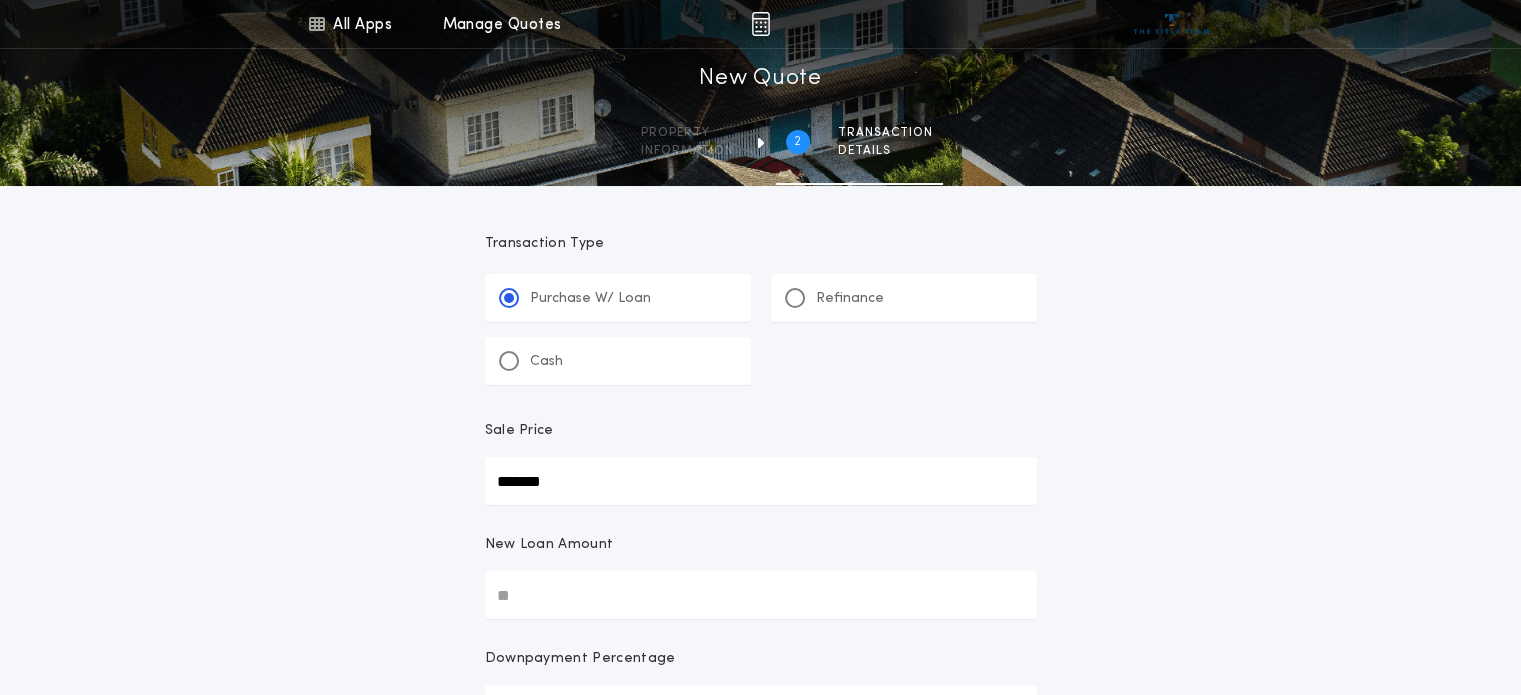 type on "*******" 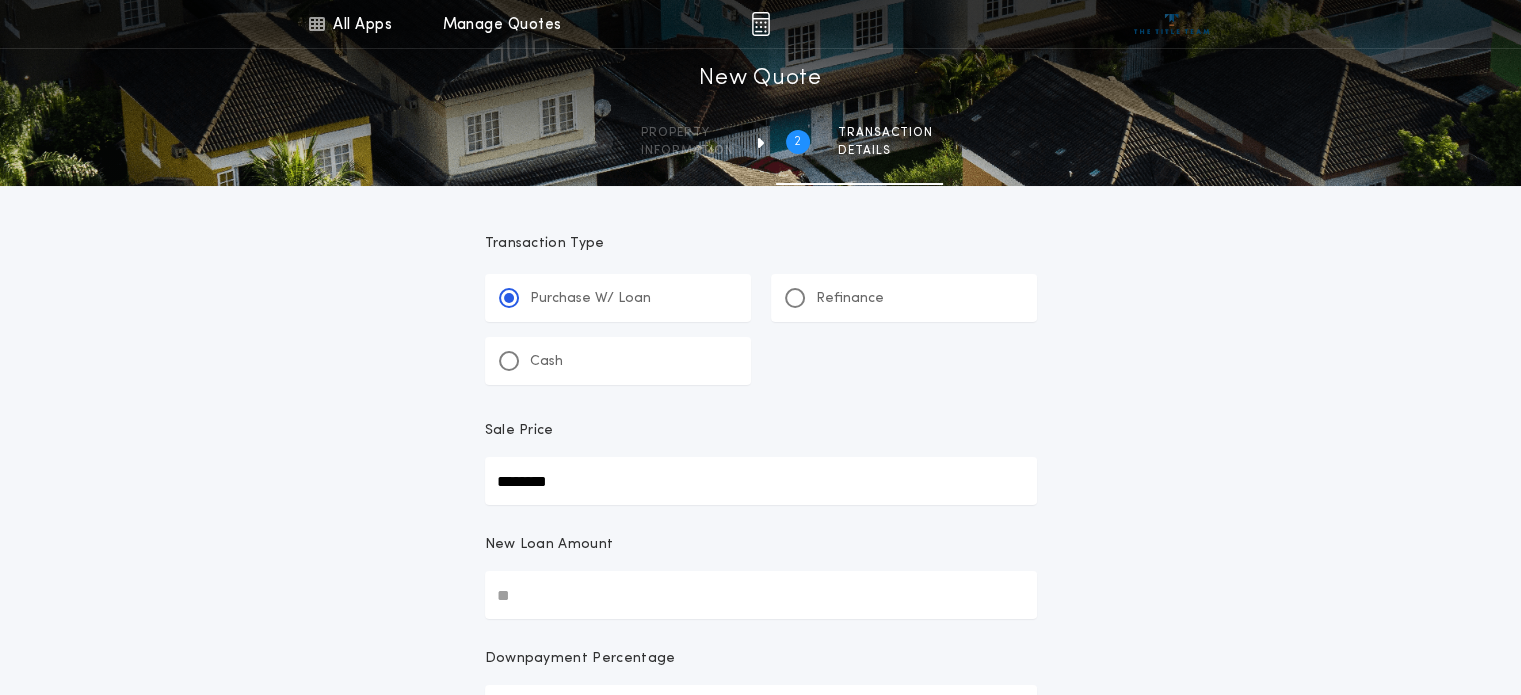 type on "********" 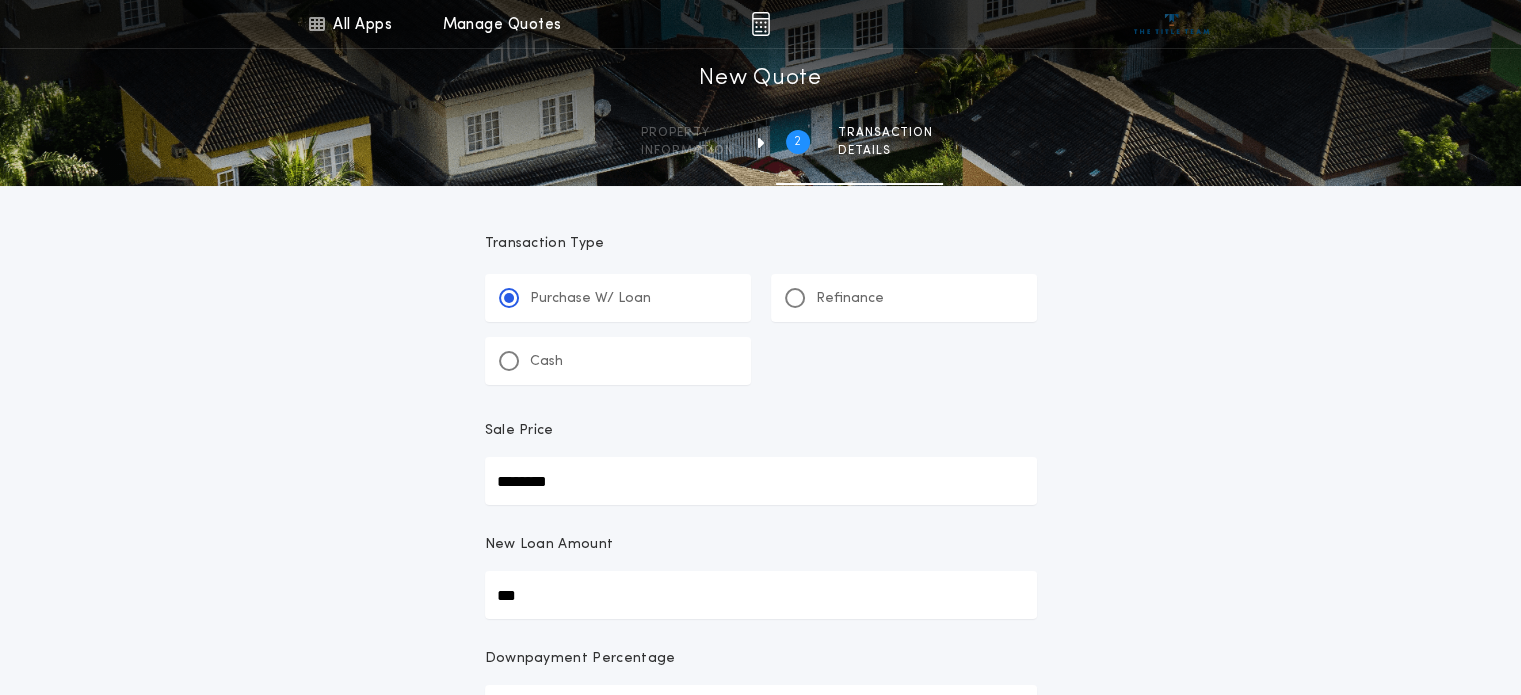 type on "****" 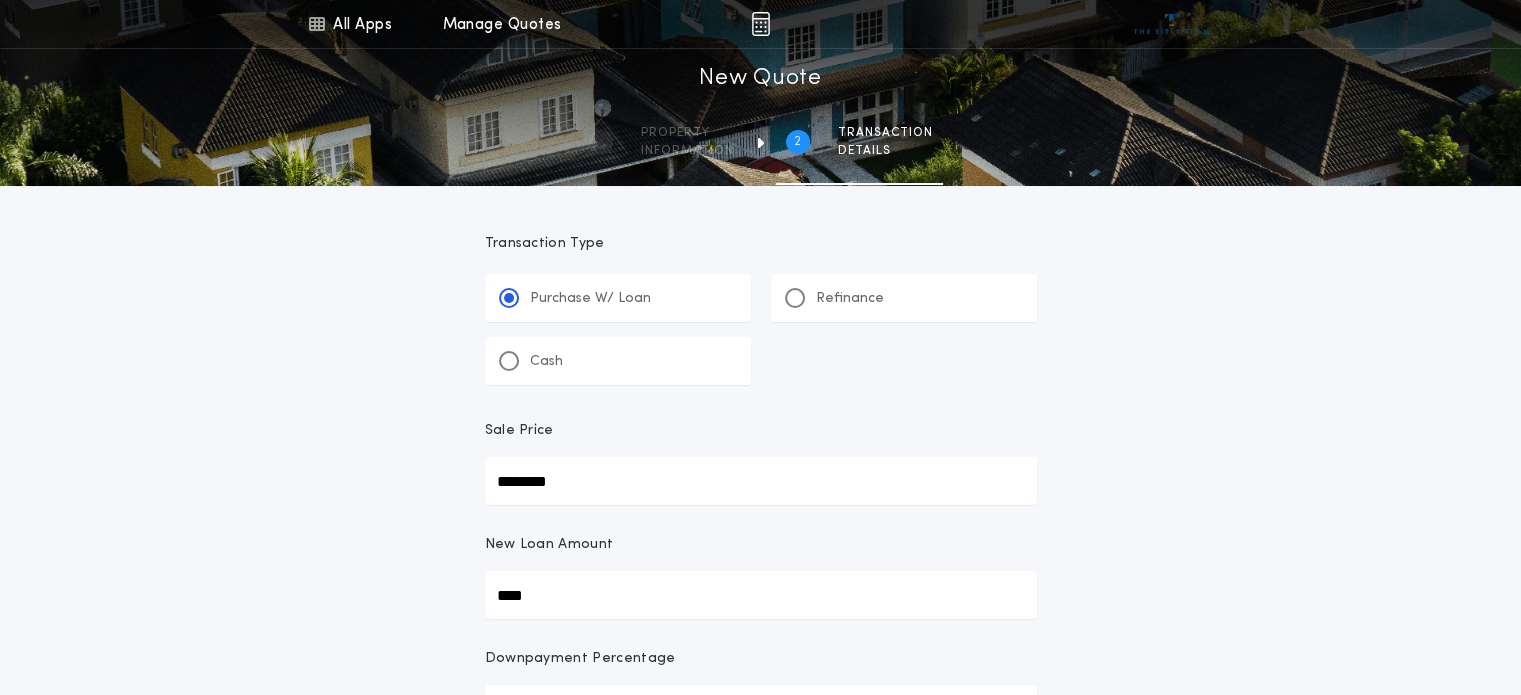 type on "******" 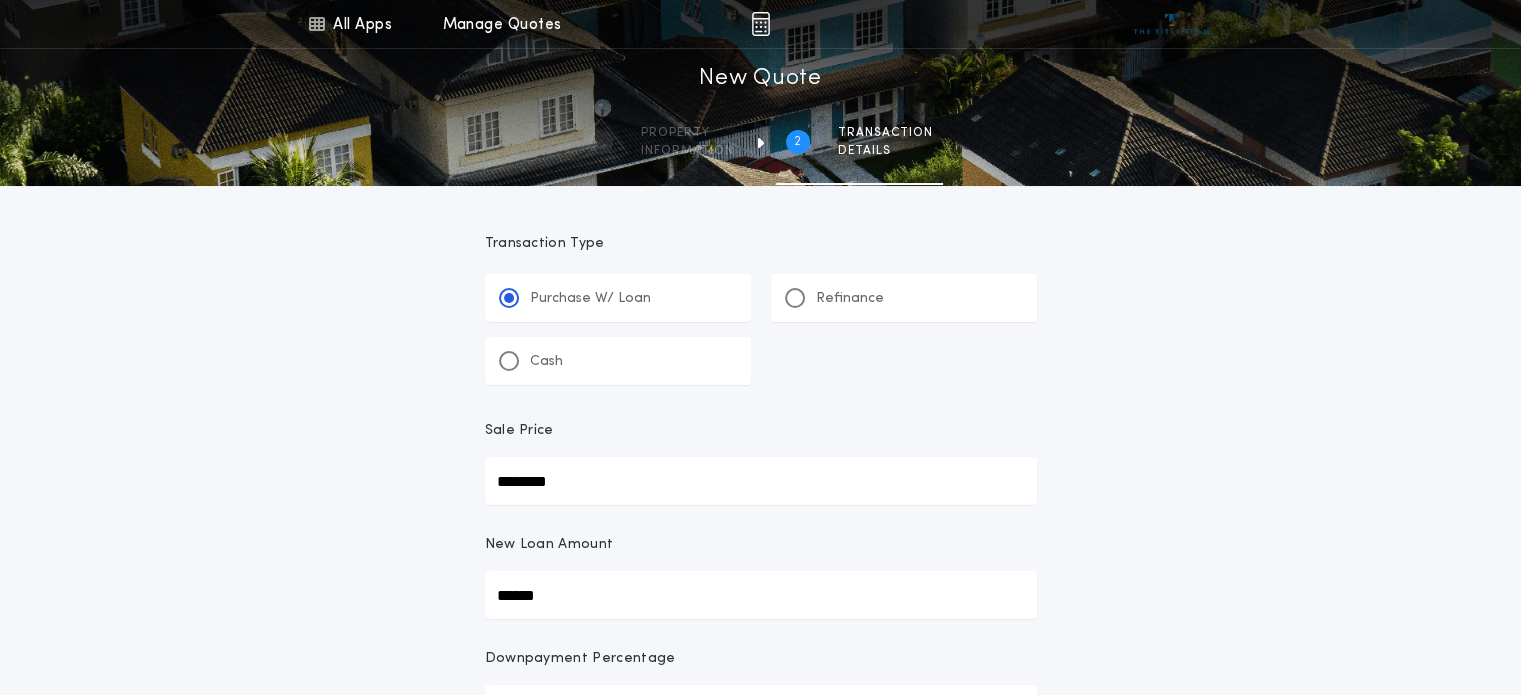 type on "*******" 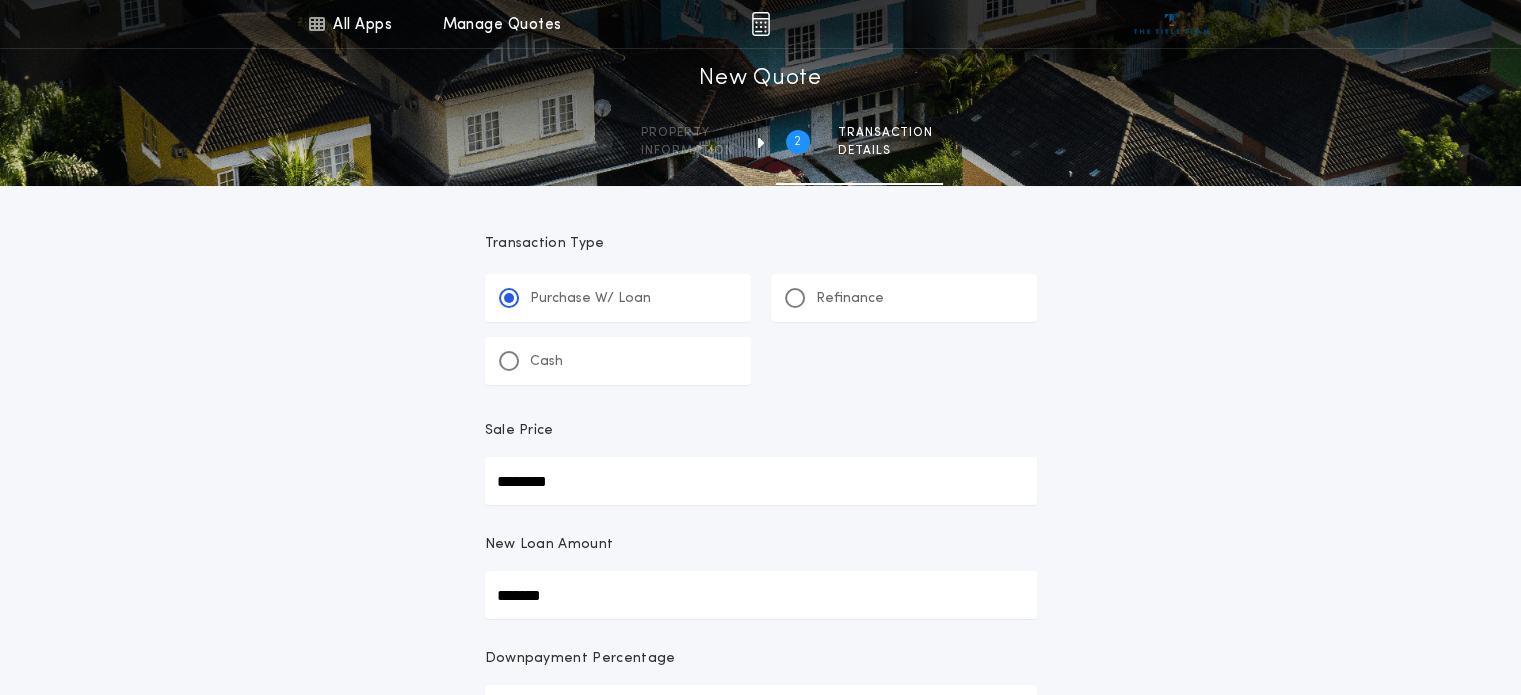 type on "********" 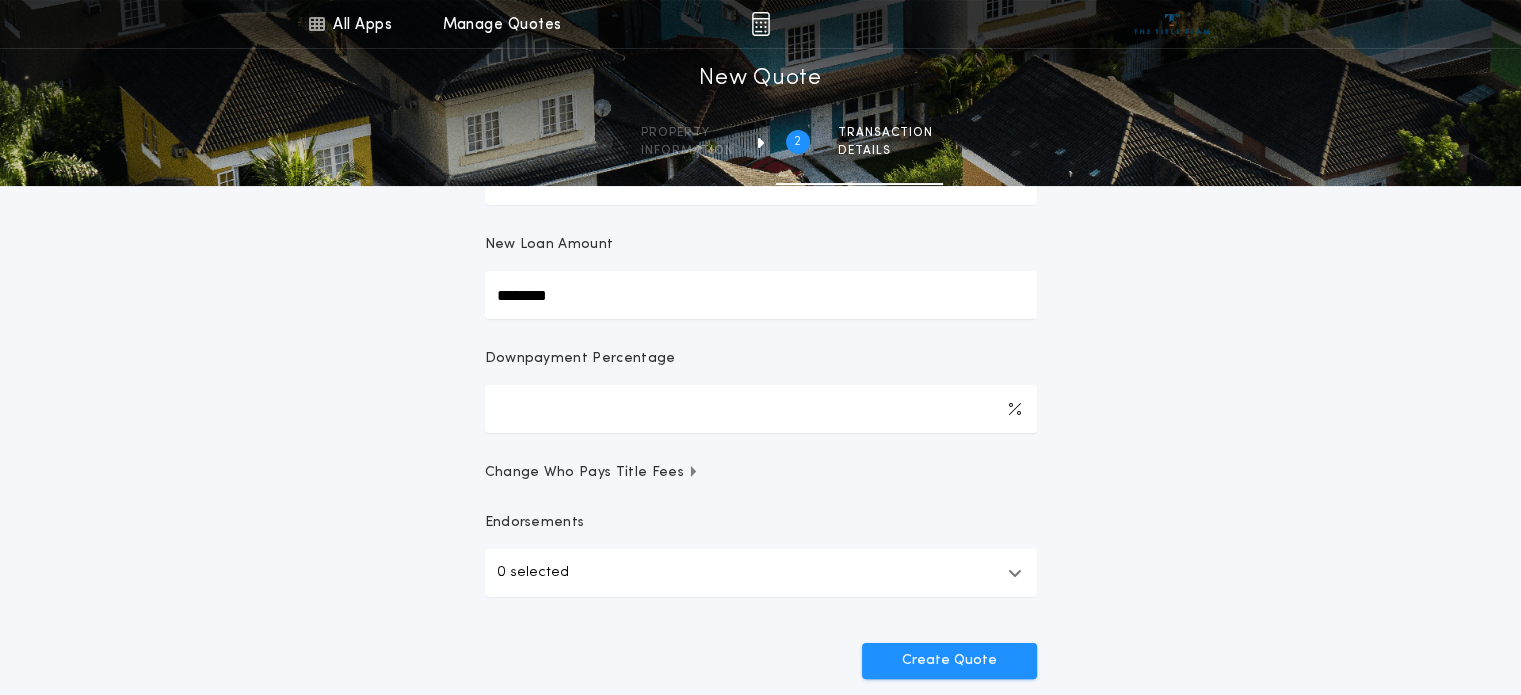 scroll, scrollTop: 325, scrollLeft: 0, axis: vertical 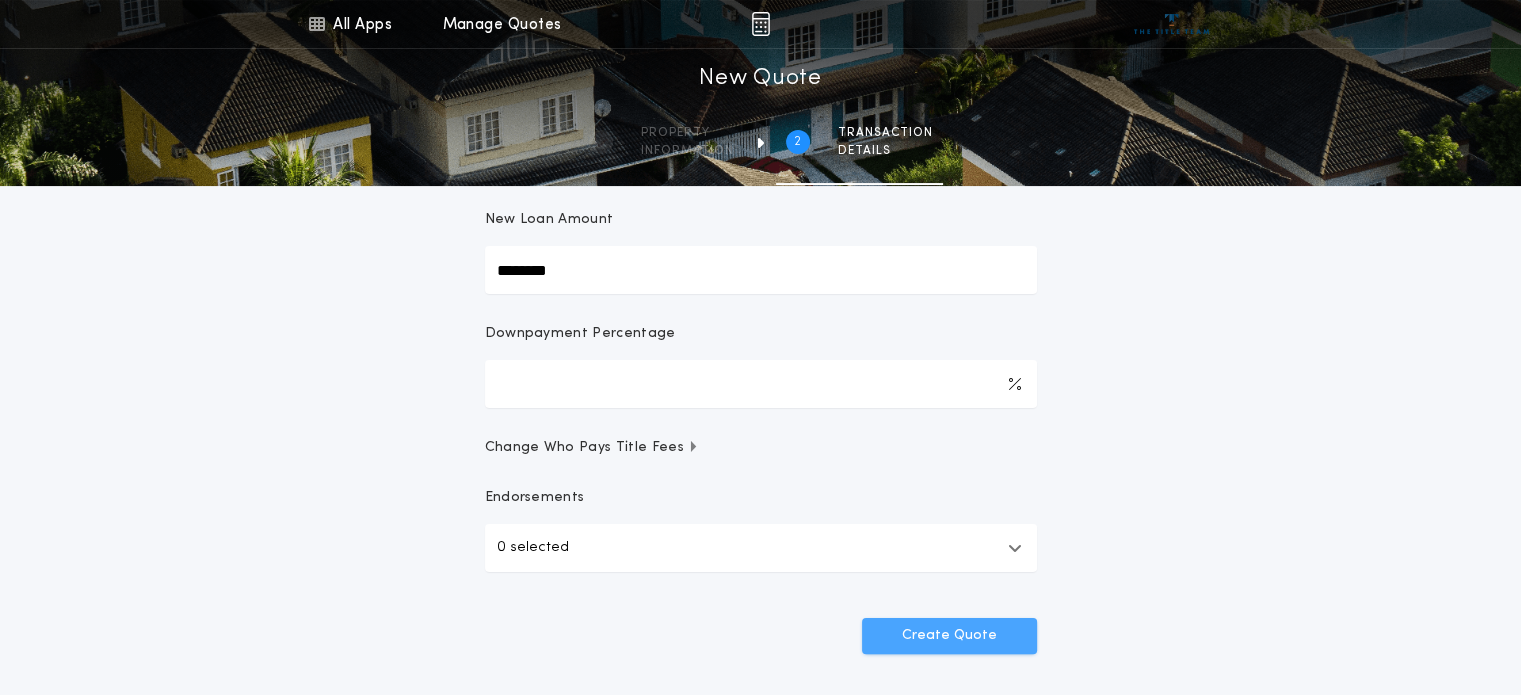 type on "********" 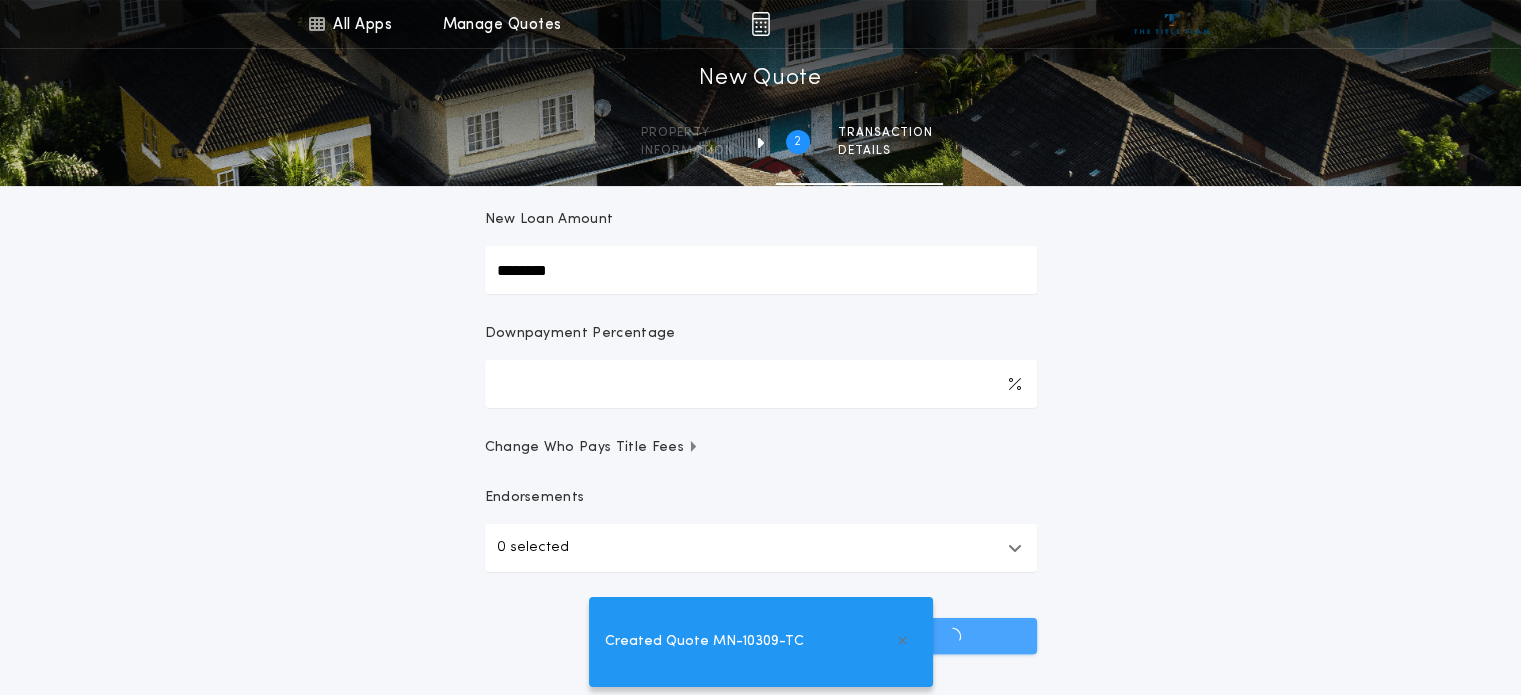 scroll, scrollTop: 0, scrollLeft: 0, axis: both 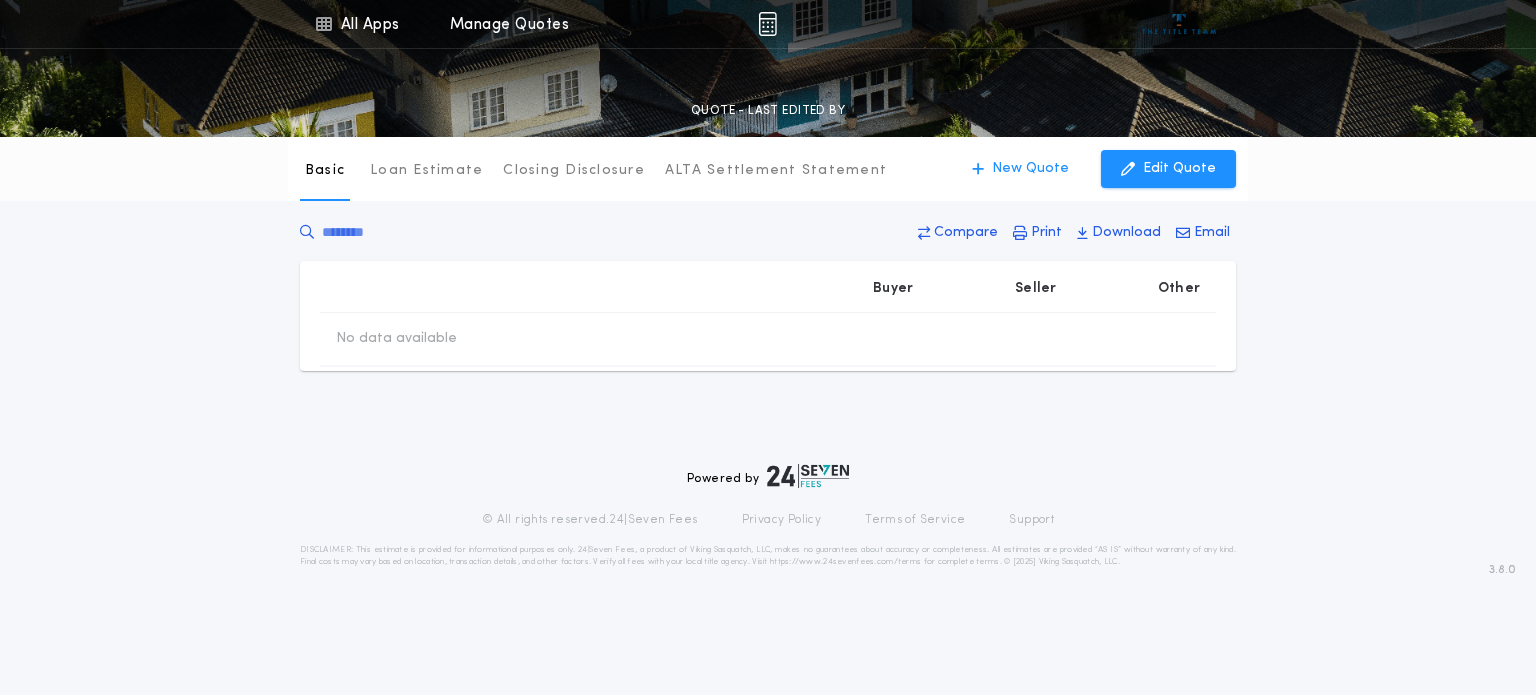 type on "********" 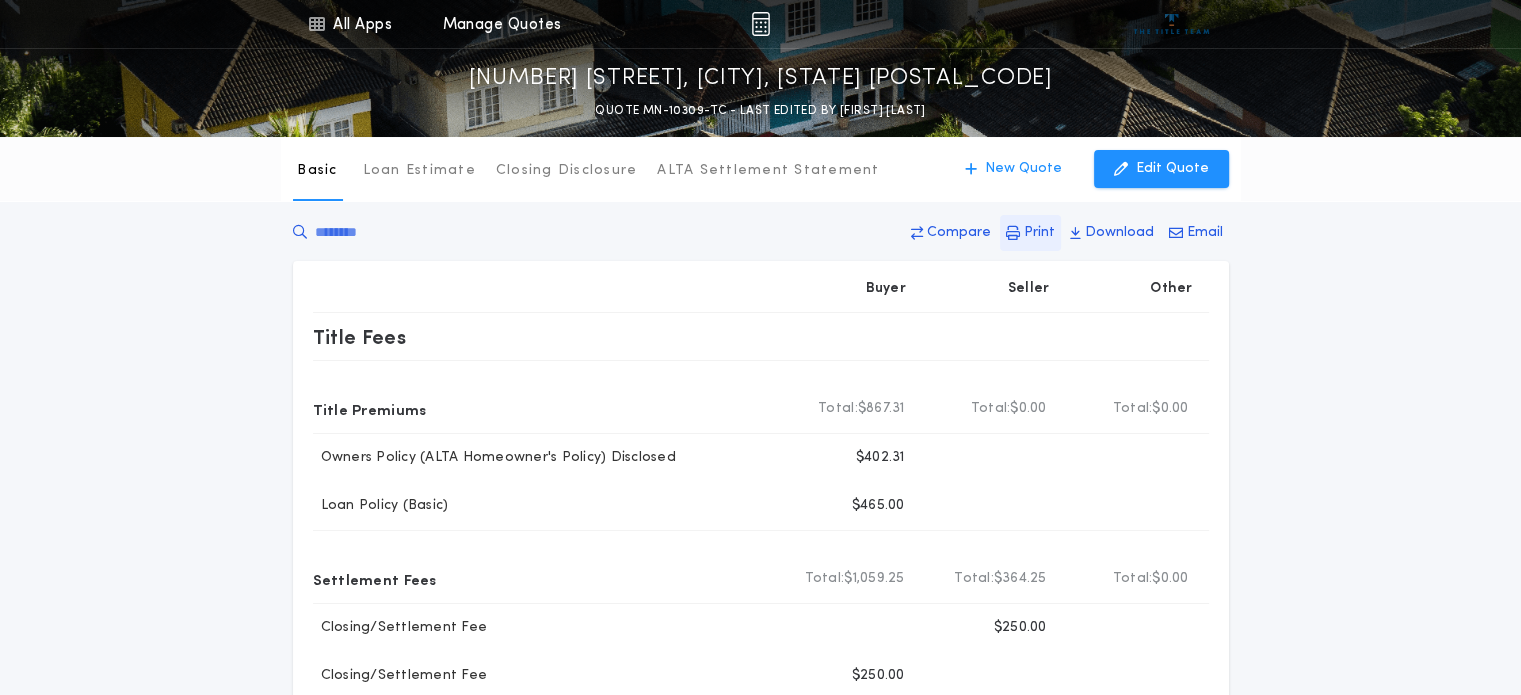 click at bounding box center [1013, 233] 